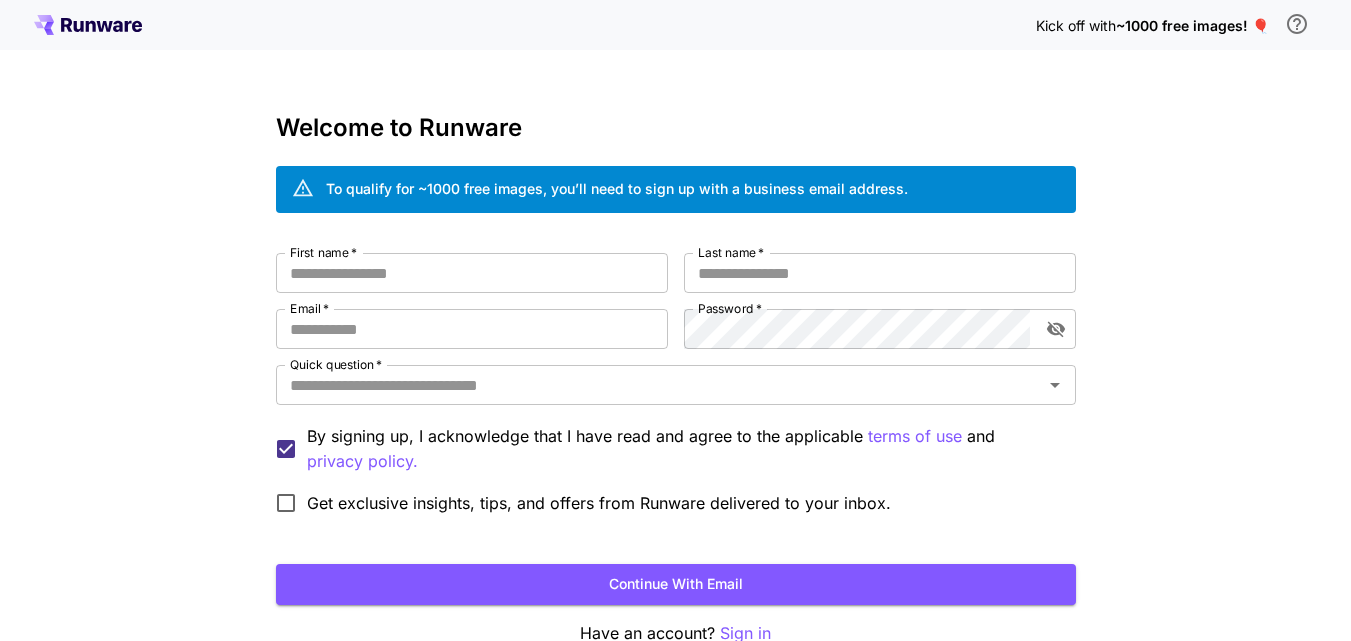 scroll, scrollTop: 0, scrollLeft: 0, axis: both 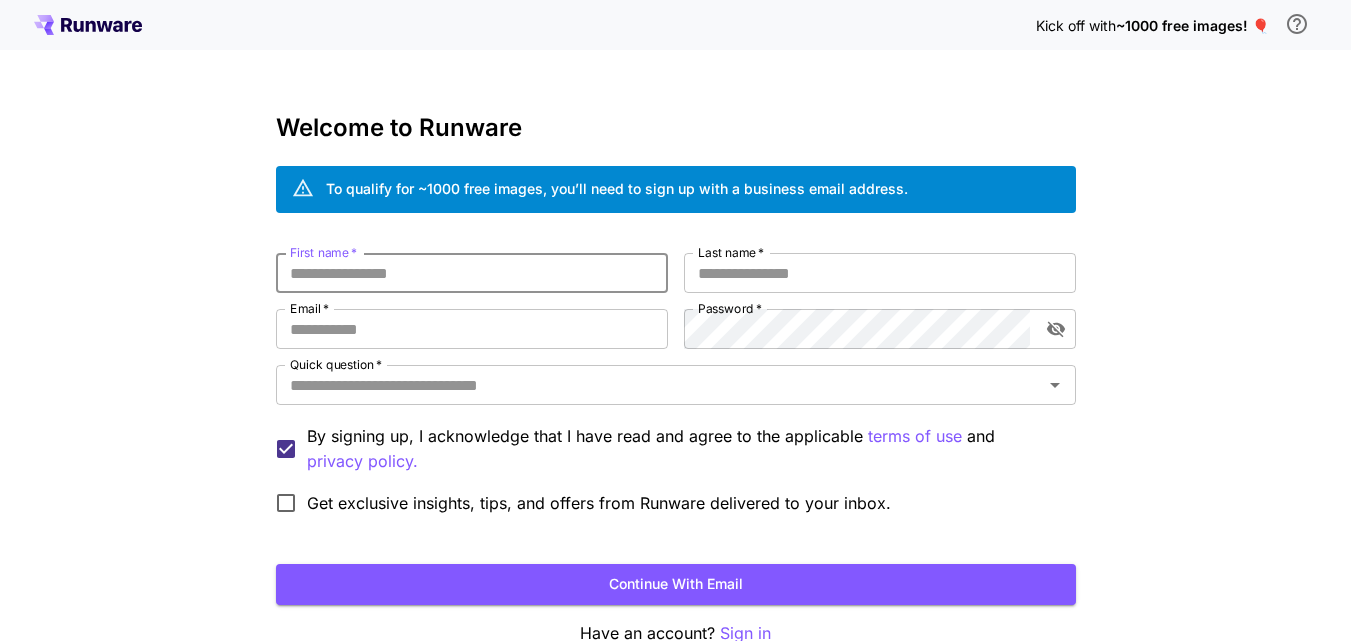 click on "First name   *" at bounding box center [472, 273] 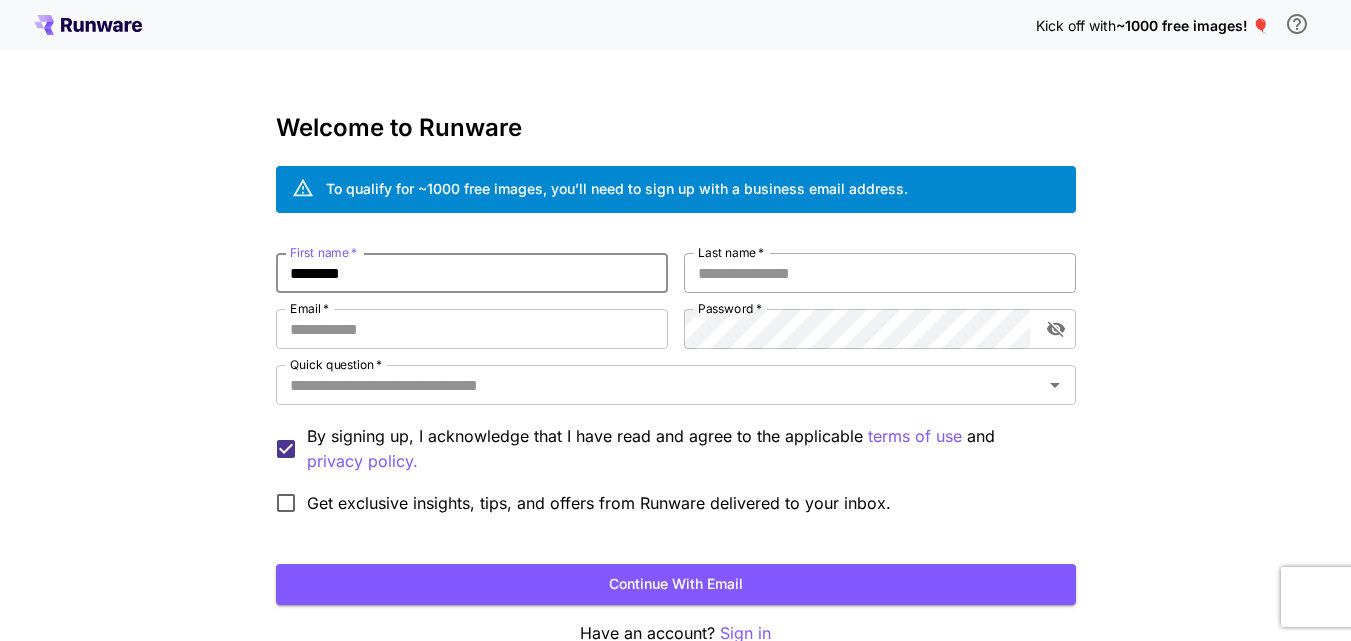 type on "********" 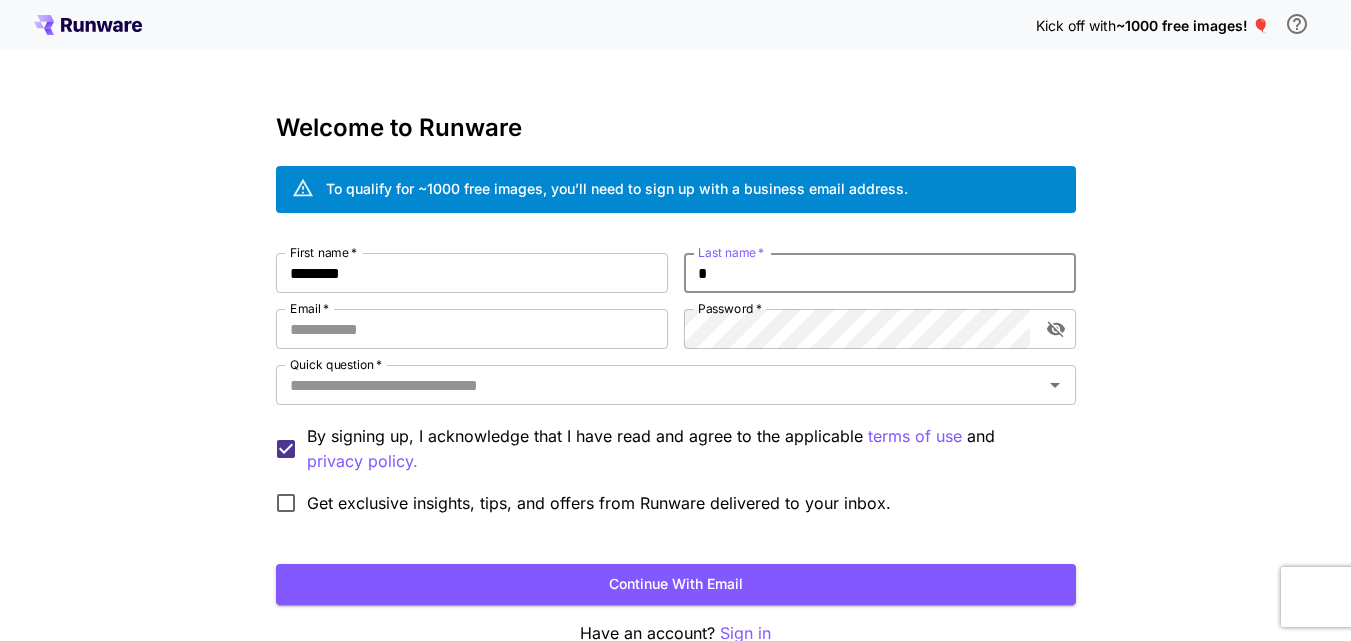 click on "*" at bounding box center [880, 273] 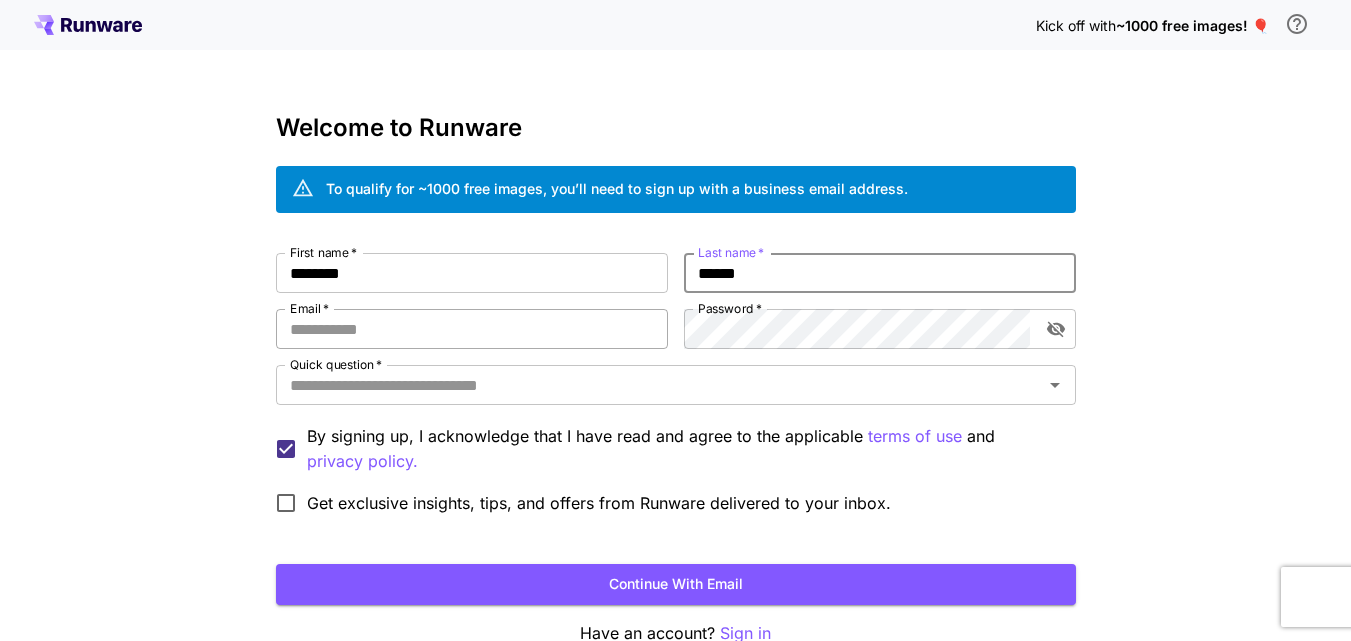 type on "******" 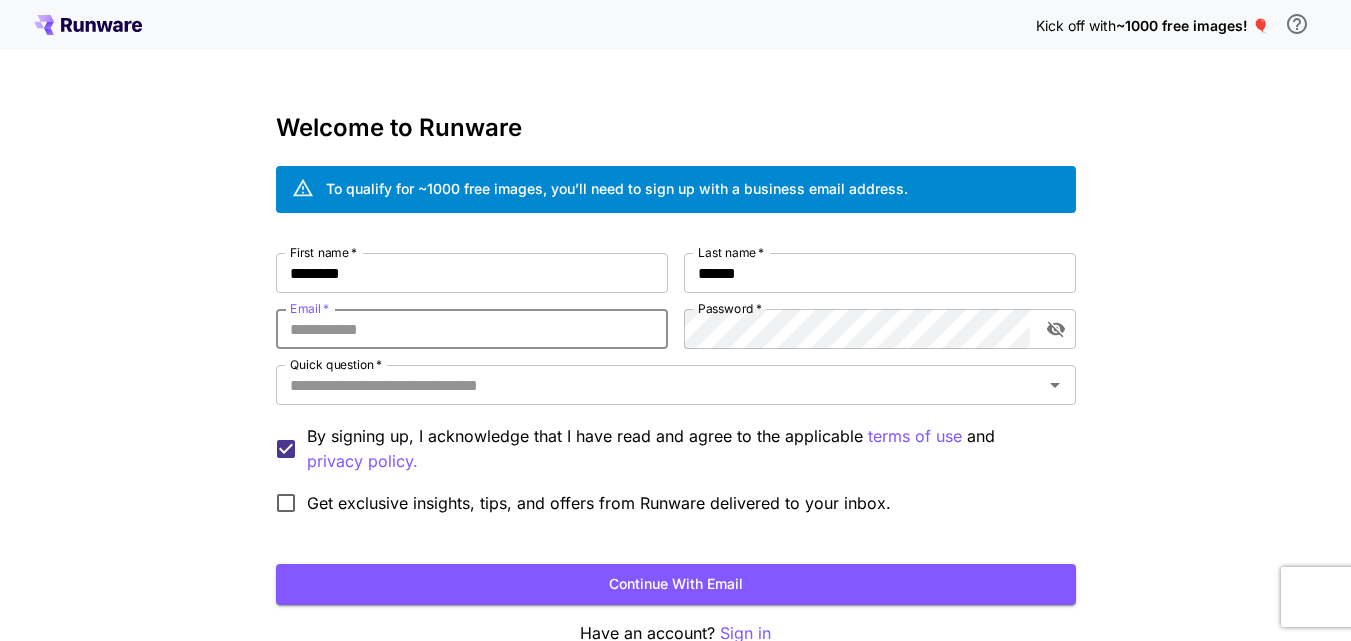 click on "Email   *" at bounding box center [472, 329] 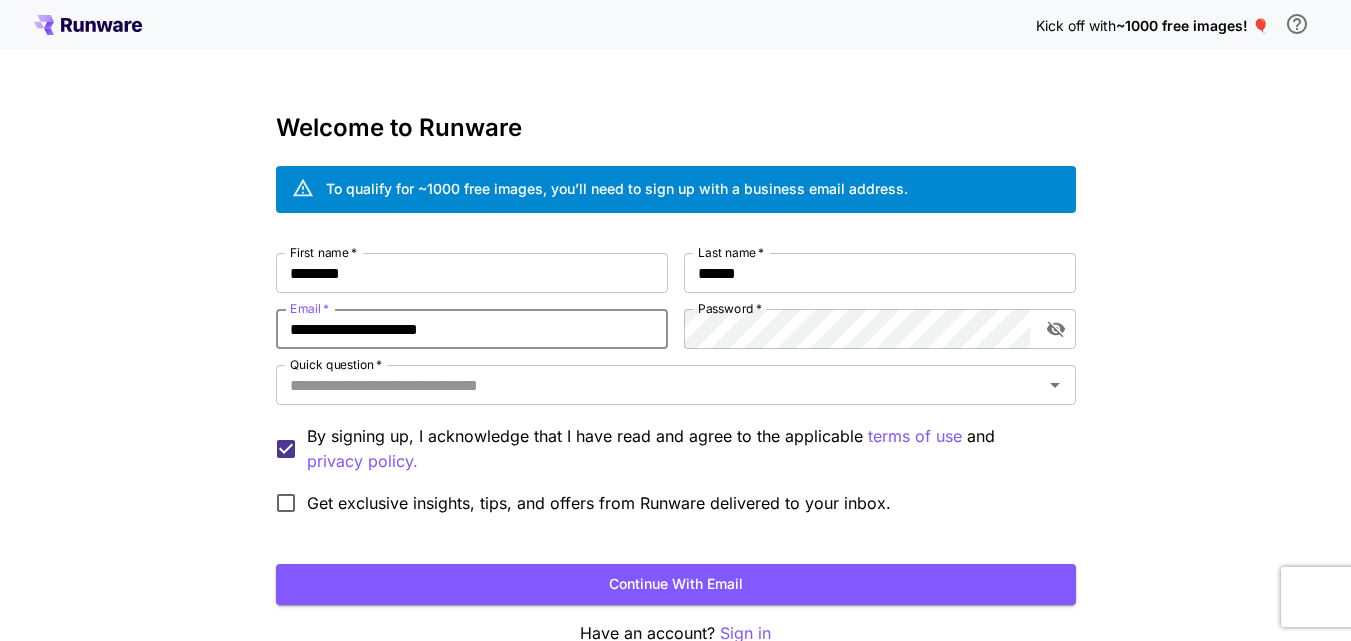 type on "**********" 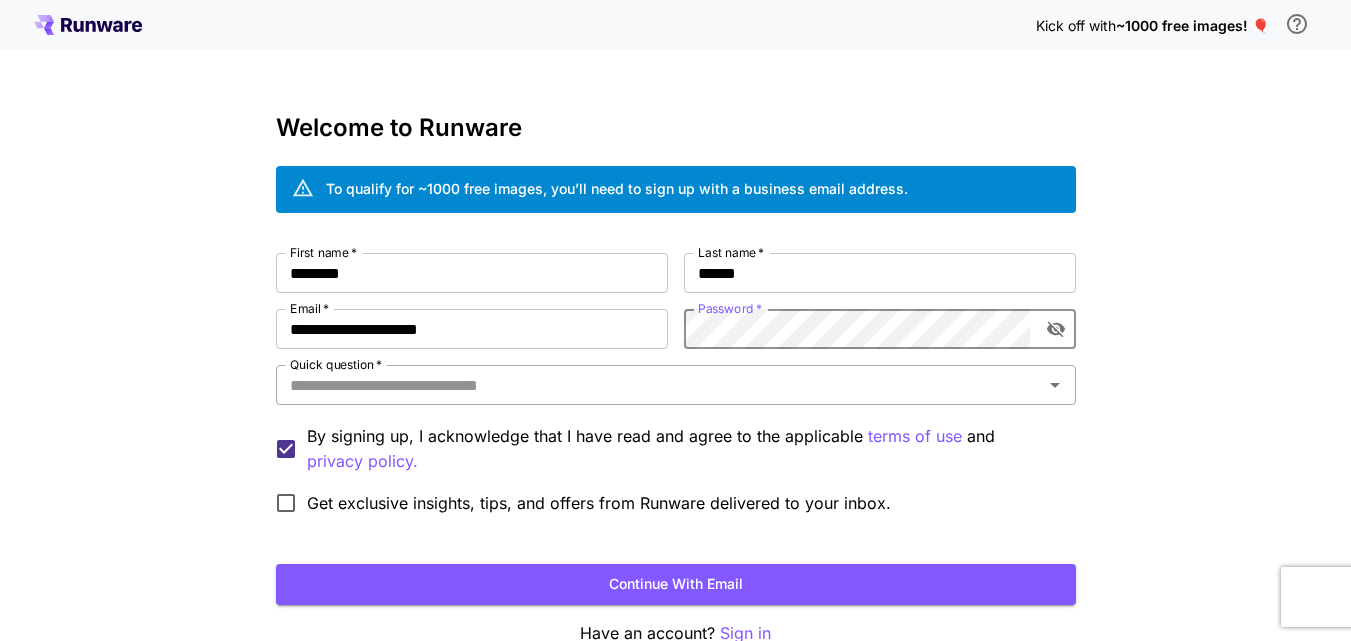 click on "Quick question   *" at bounding box center (659, 385) 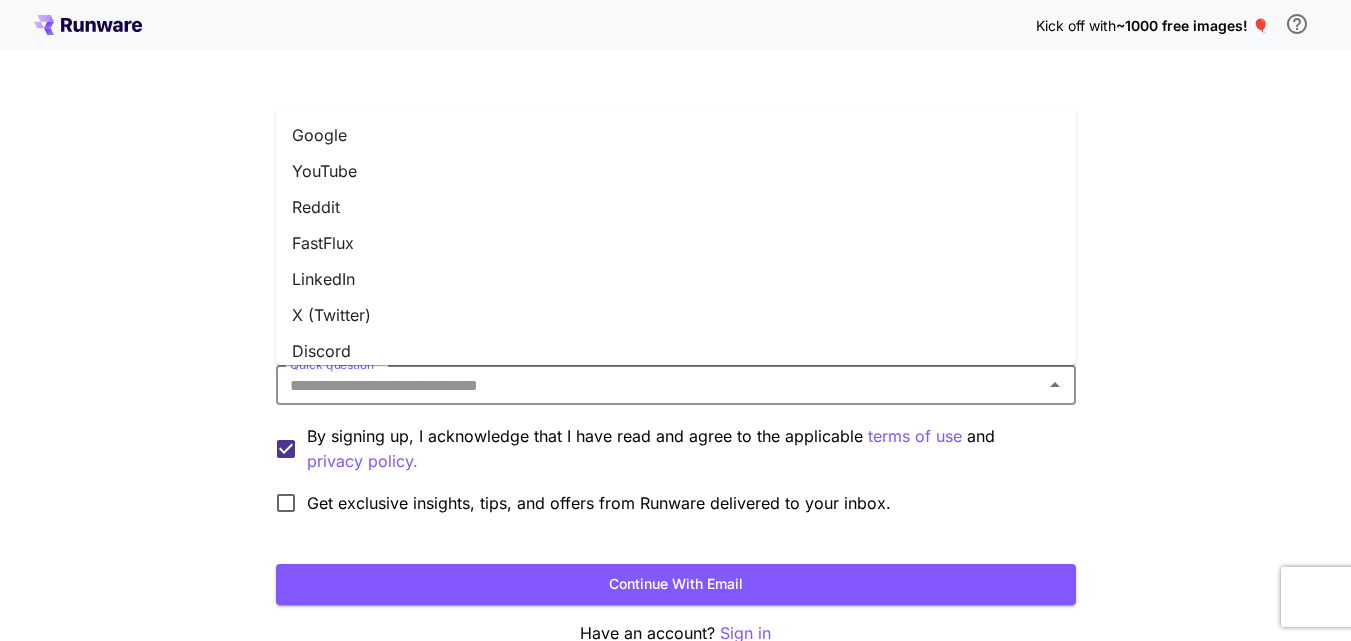 click on "X (Twitter)" at bounding box center [676, 315] 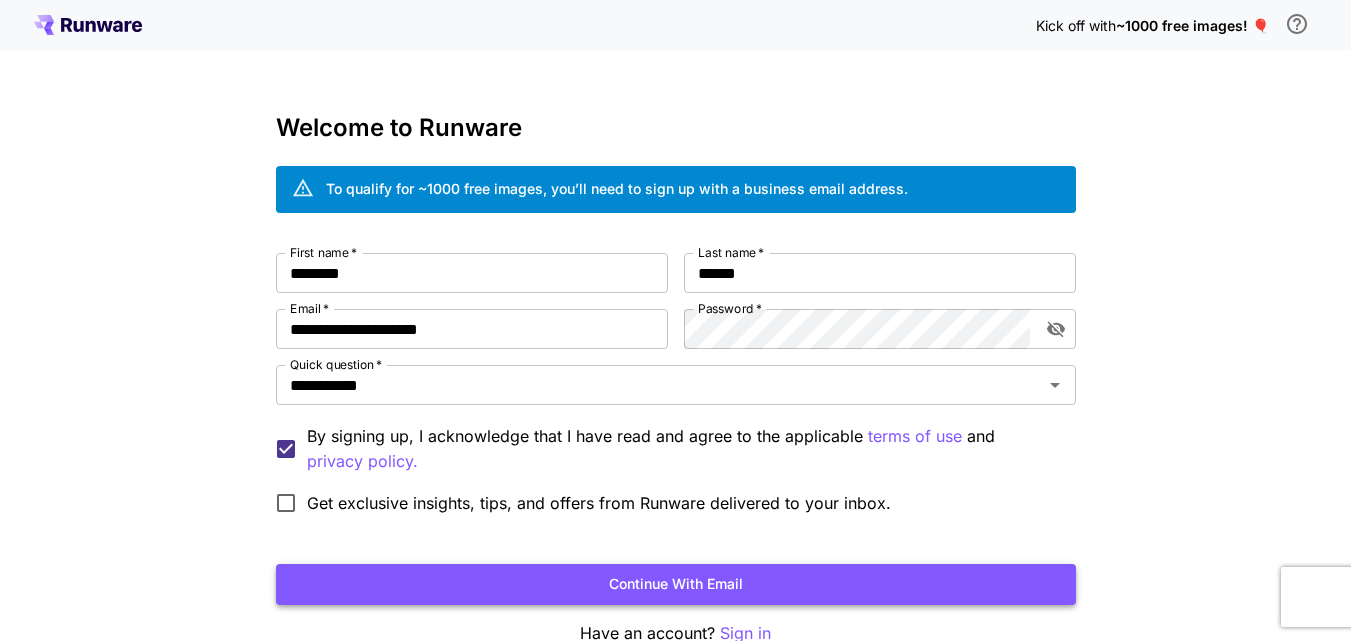 click on "Continue with email" at bounding box center [676, 584] 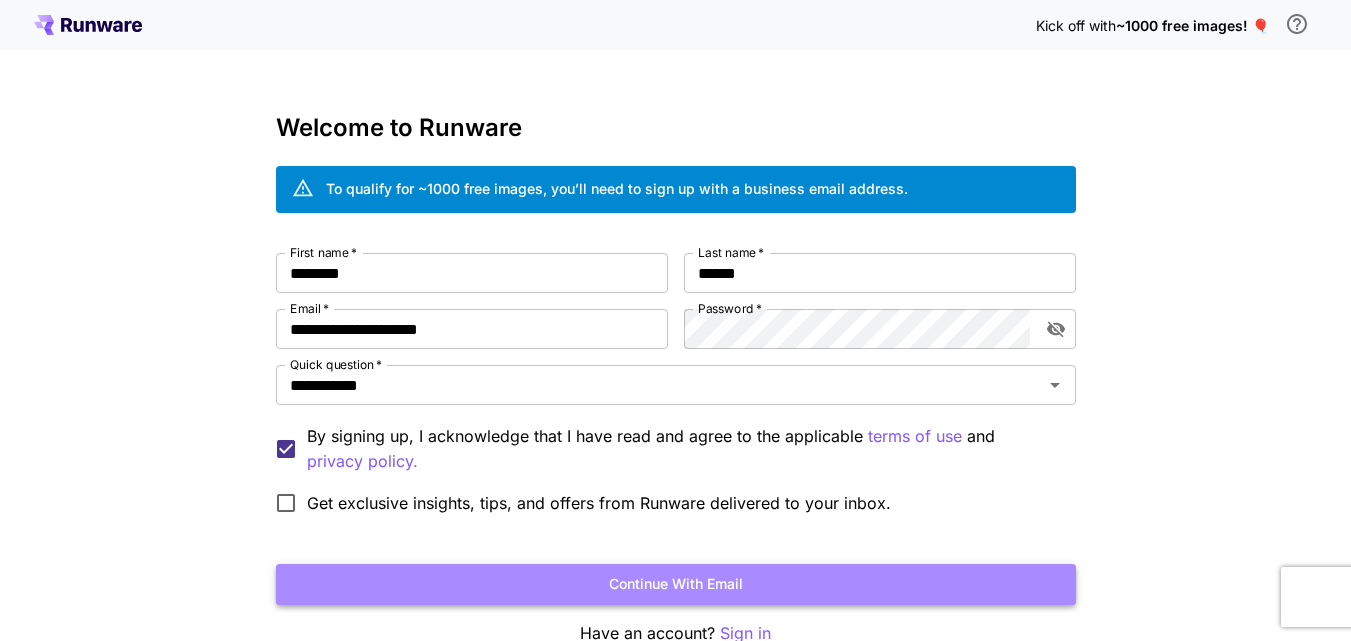 click on "Continue with email" at bounding box center [676, 584] 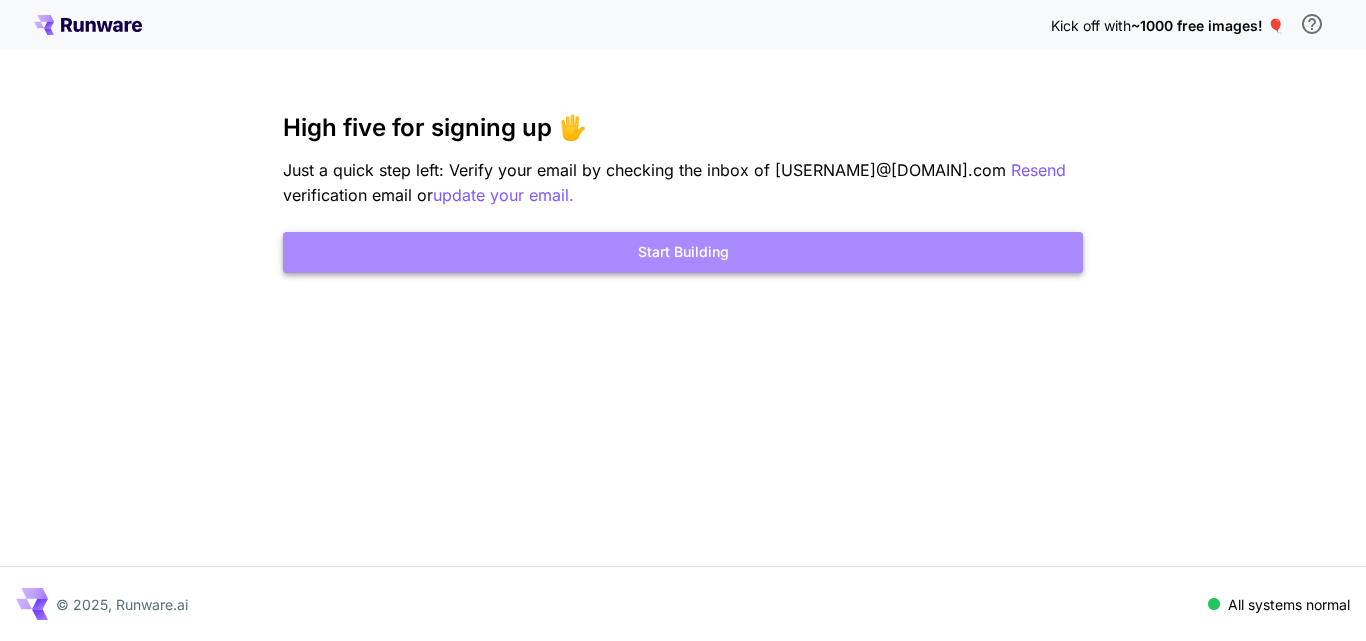 click on "Start Building" at bounding box center [683, 252] 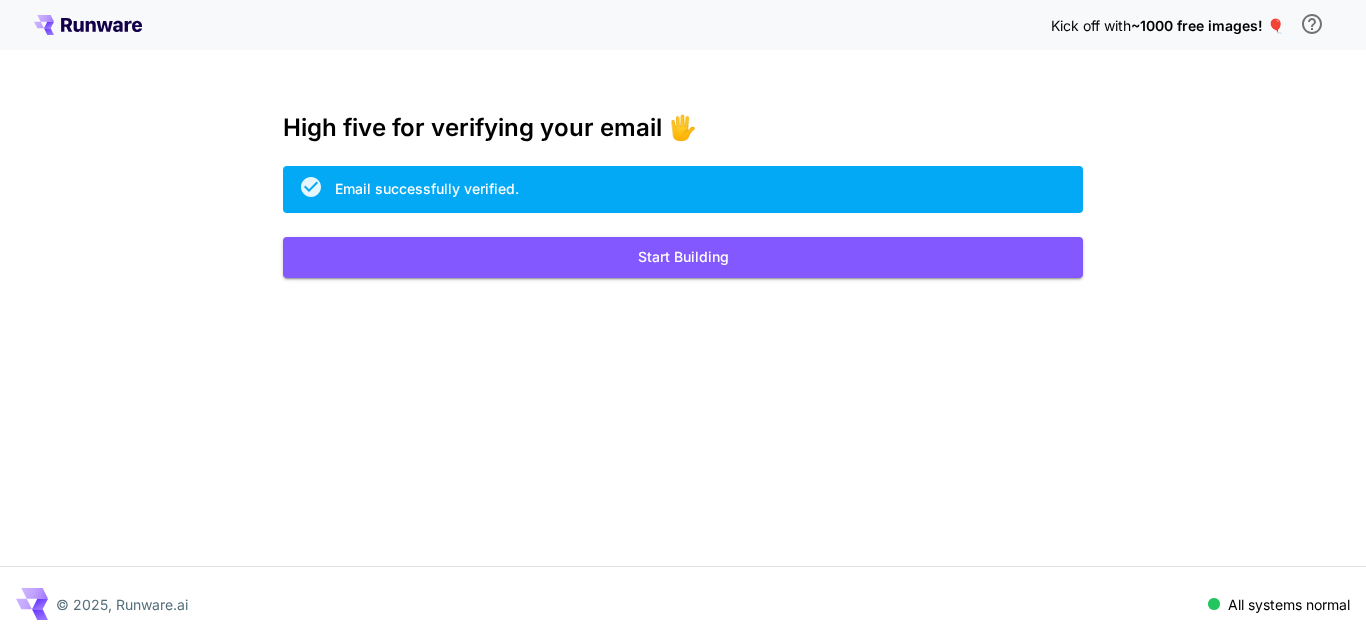 scroll, scrollTop: 0, scrollLeft: 0, axis: both 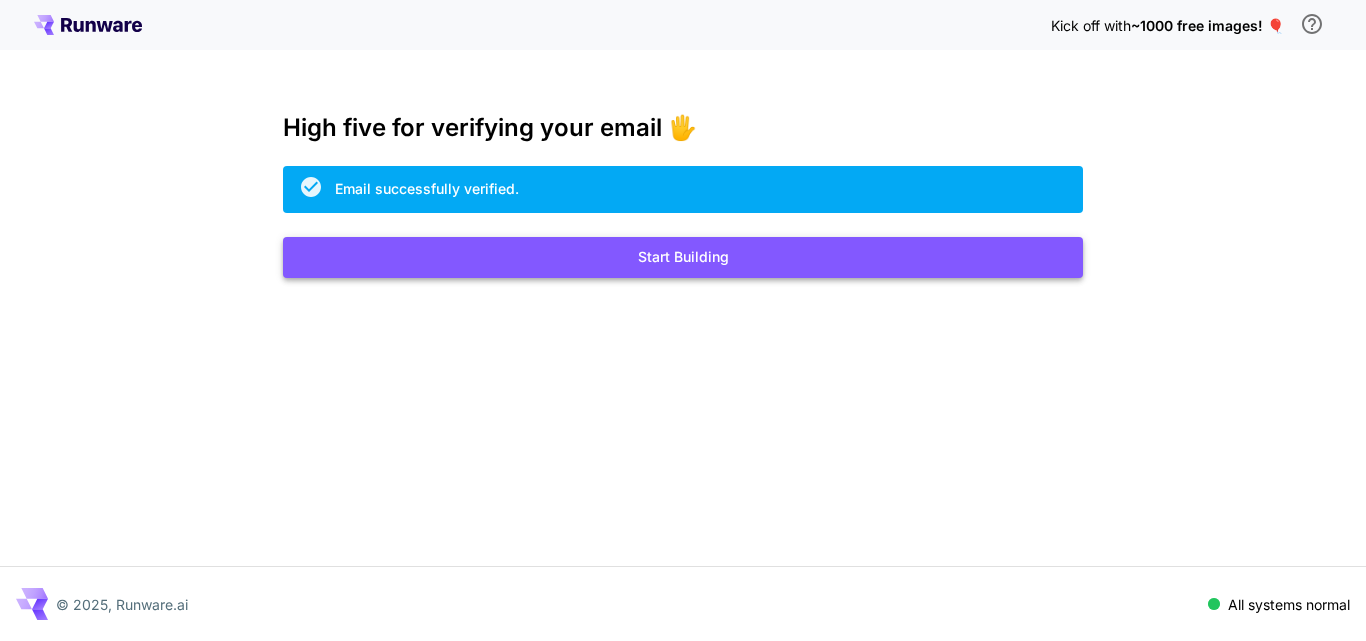 click on "Start Building" at bounding box center (683, 257) 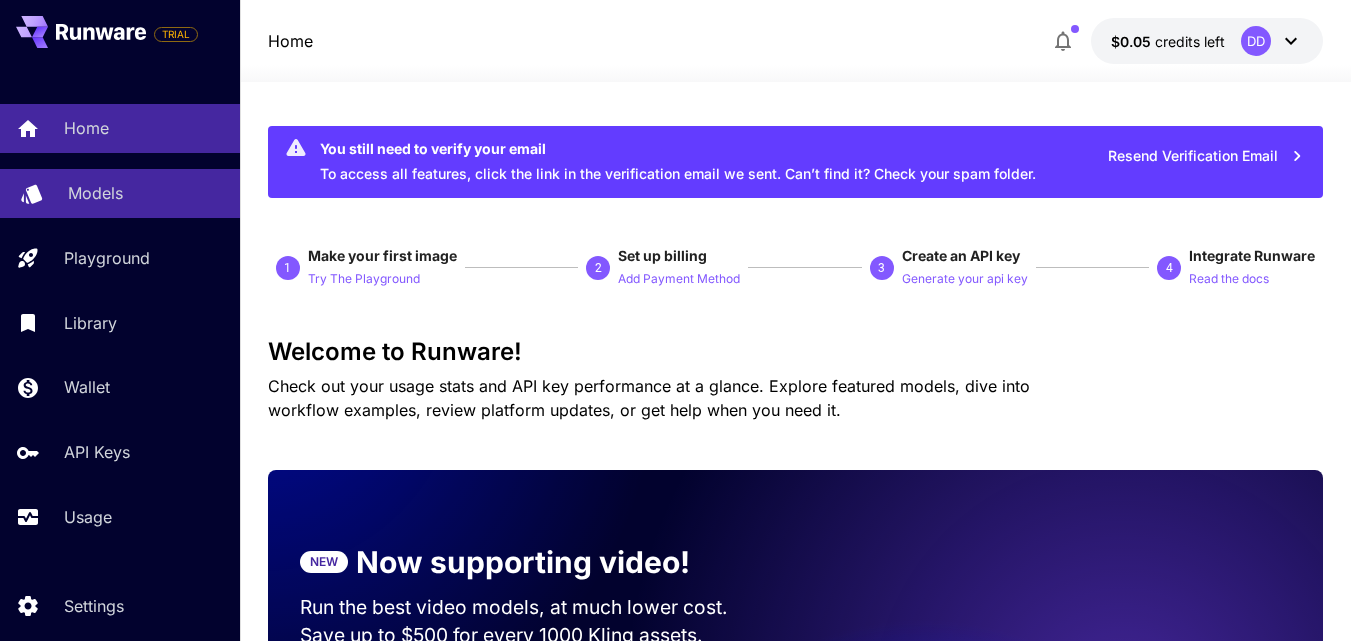 click on "Models" at bounding box center [120, 193] 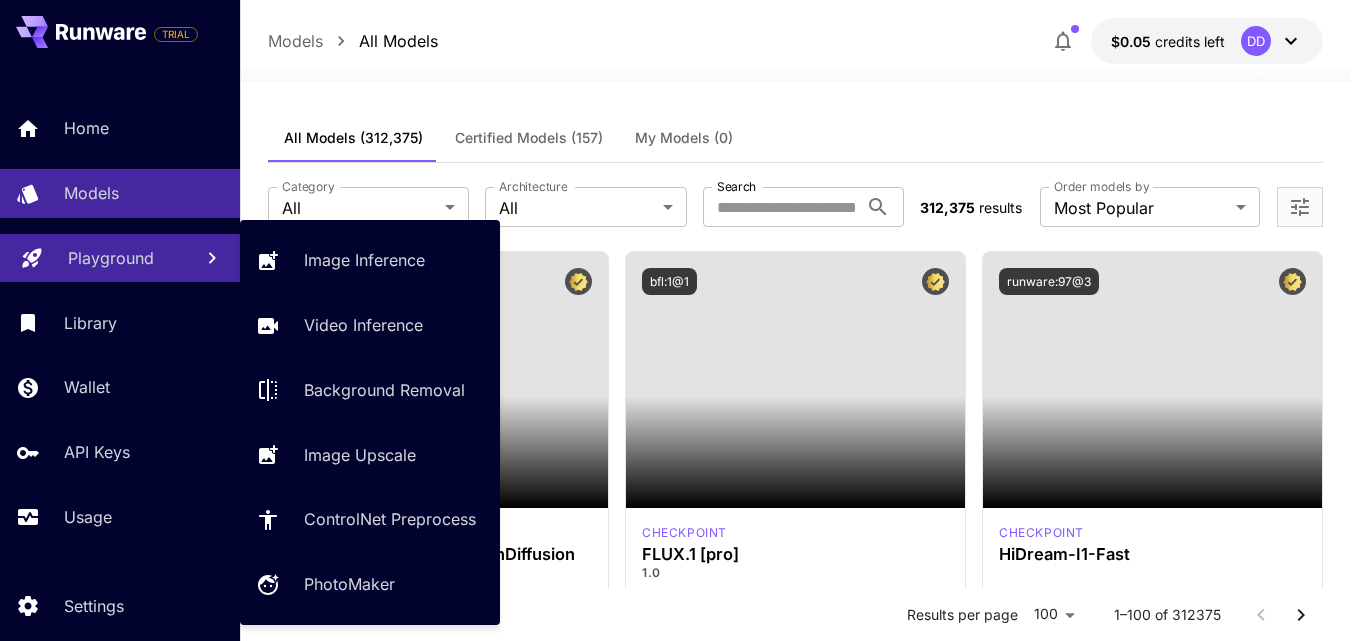 click on "Playground" at bounding box center (111, 258) 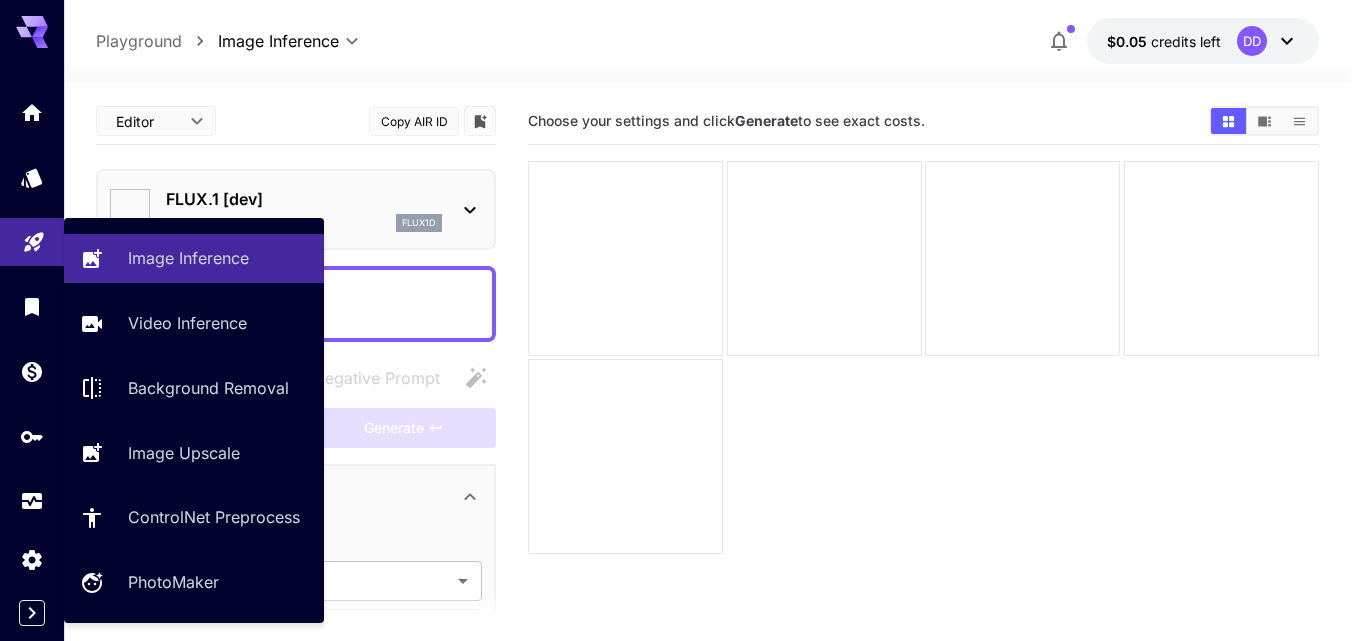 type on "**********" 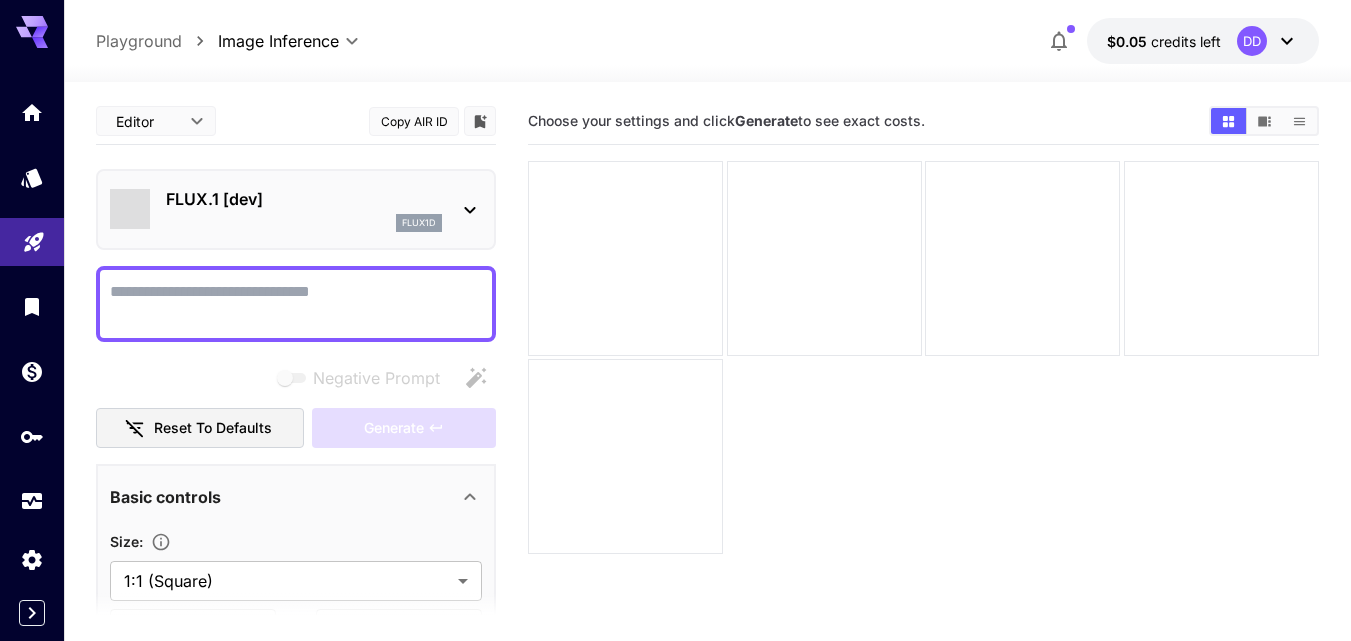 click on "Negative Prompt" at bounding box center (296, 304) 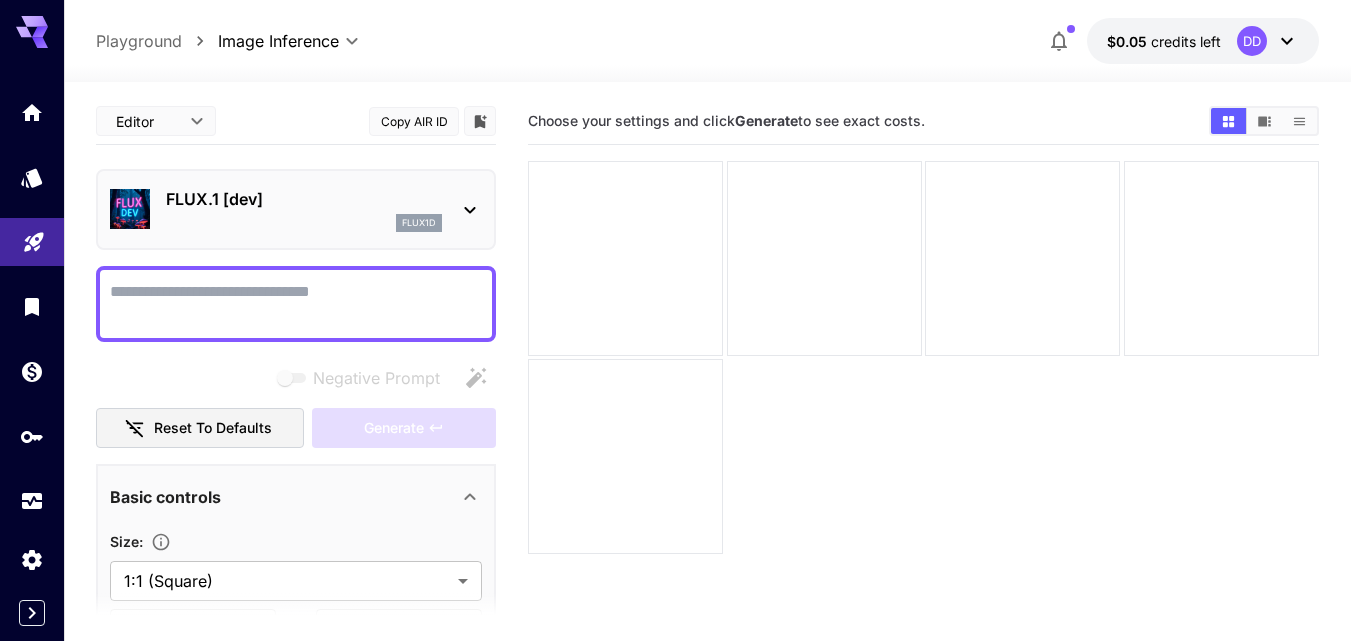click on "Negative Prompt" at bounding box center (296, 304) 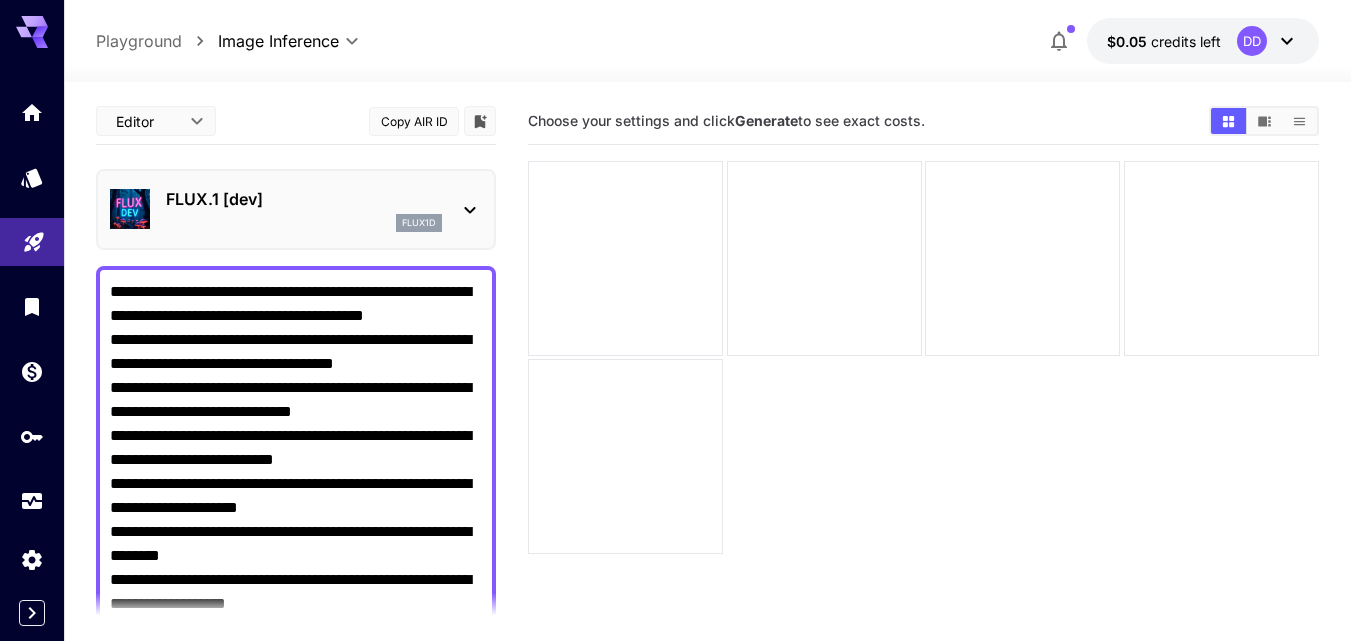 scroll, scrollTop: 2, scrollLeft: 0, axis: vertical 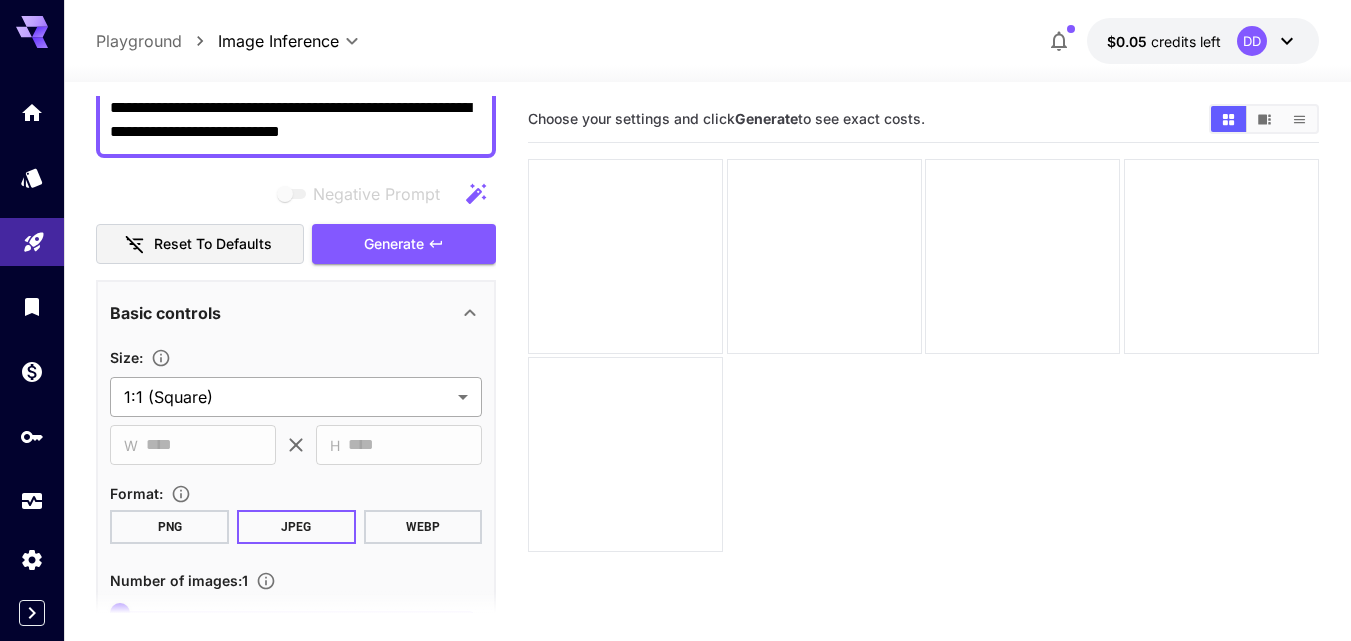type on "**********" 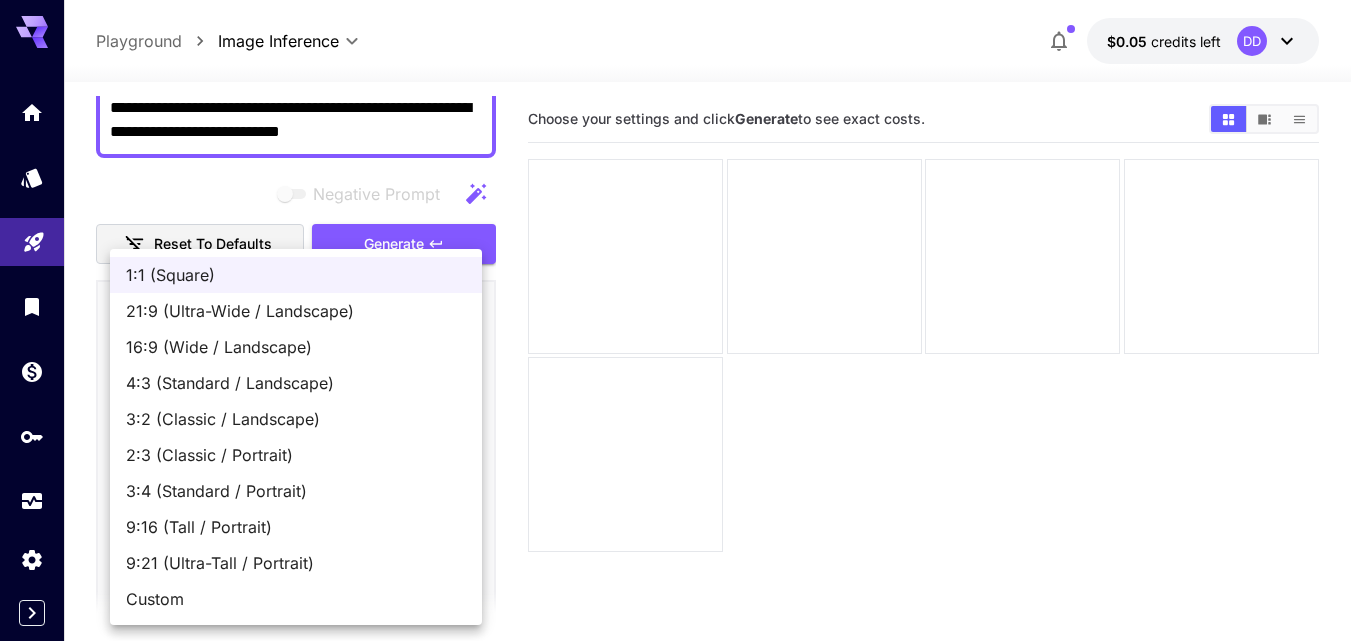 click on "16:9 (Wide / Landscape)" at bounding box center [296, 347] 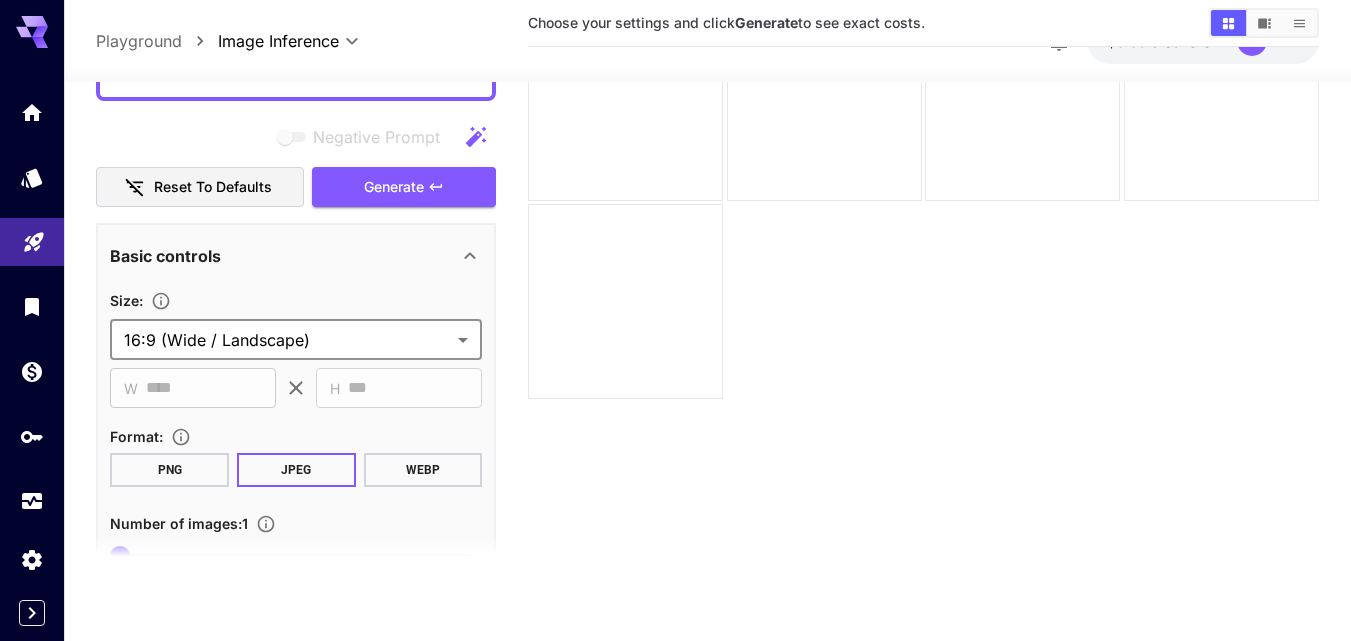 scroll, scrollTop: 158, scrollLeft: 0, axis: vertical 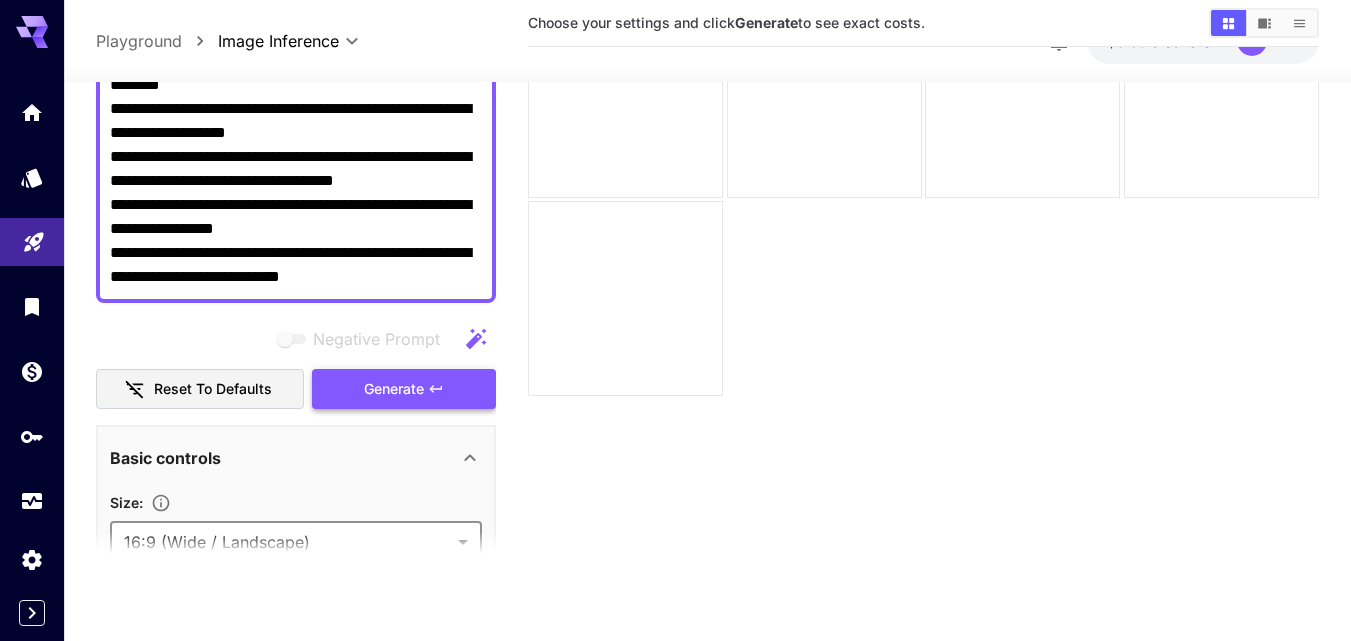 click on "Generate" at bounding box center (394, 389) 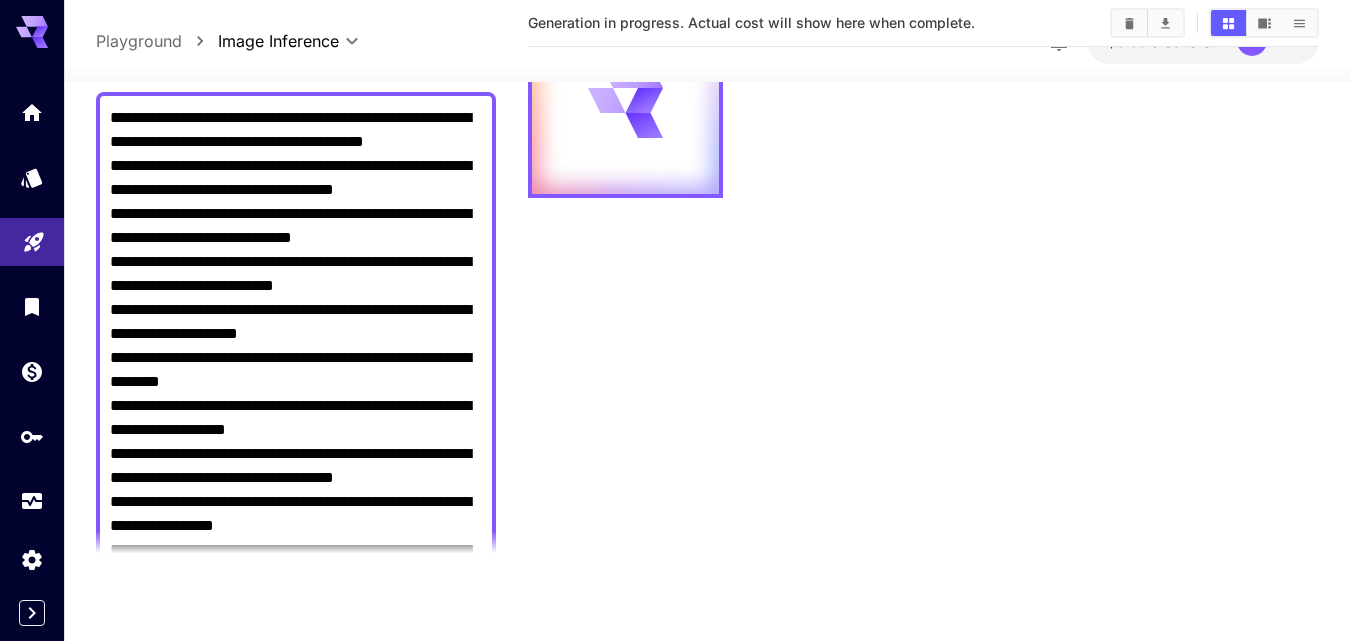 scroll, scrollTop: 109, scrollLeft: 0, axis: vertical 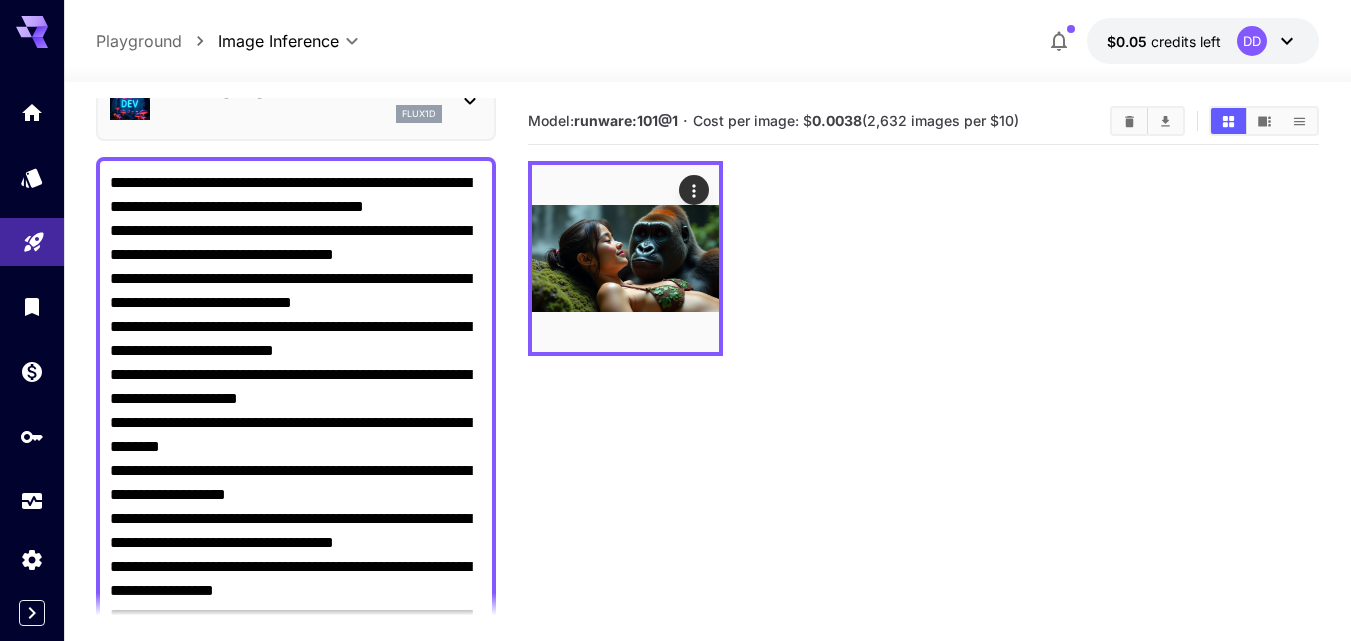 click 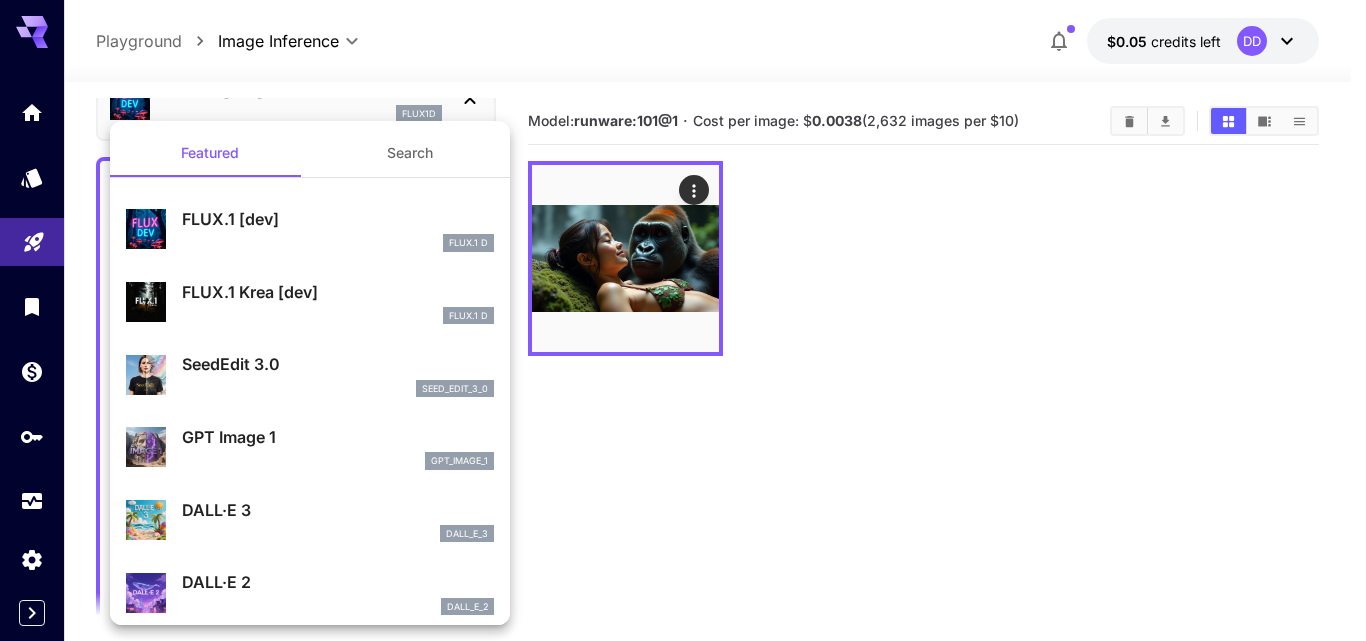 click at bounding box center [683, 320] 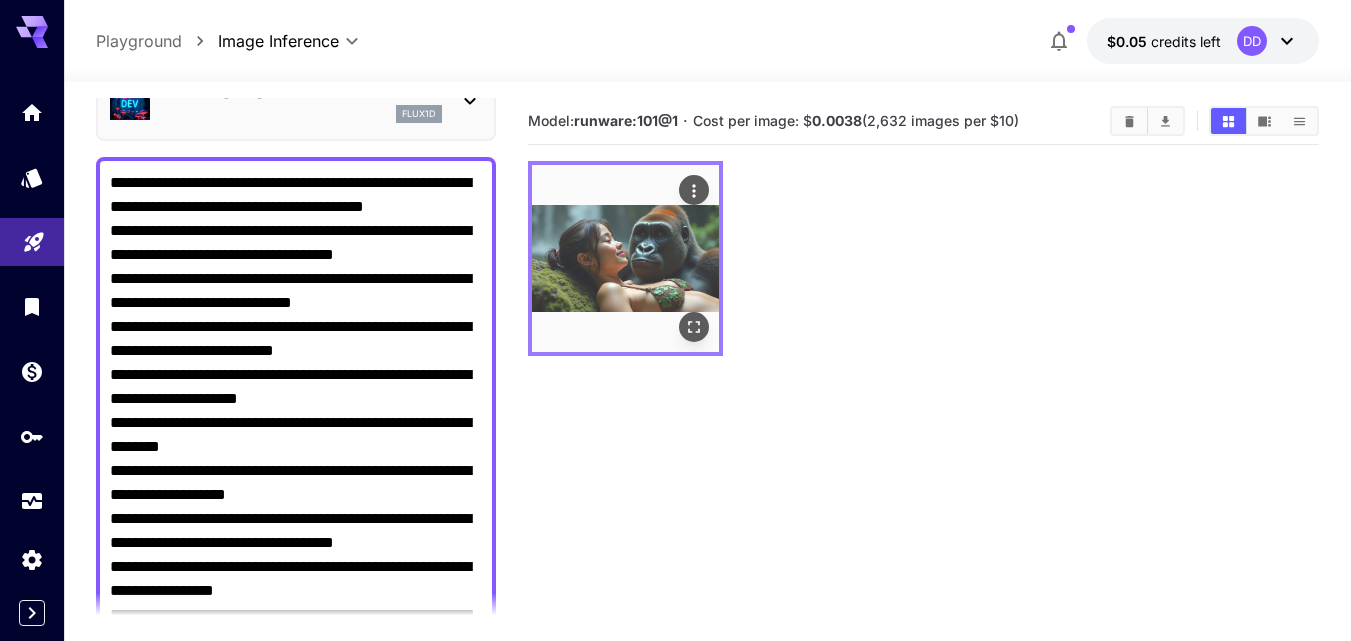 click at bounding box center [625, 258] 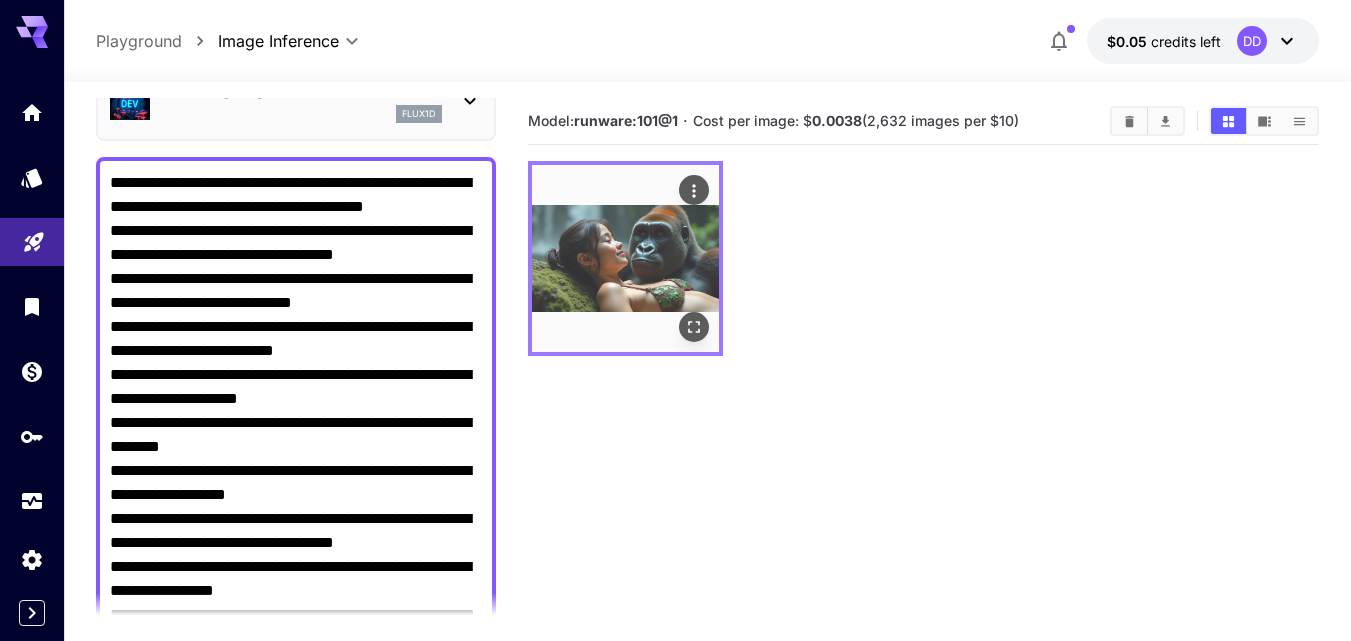 click at bounding box center [625, 258] 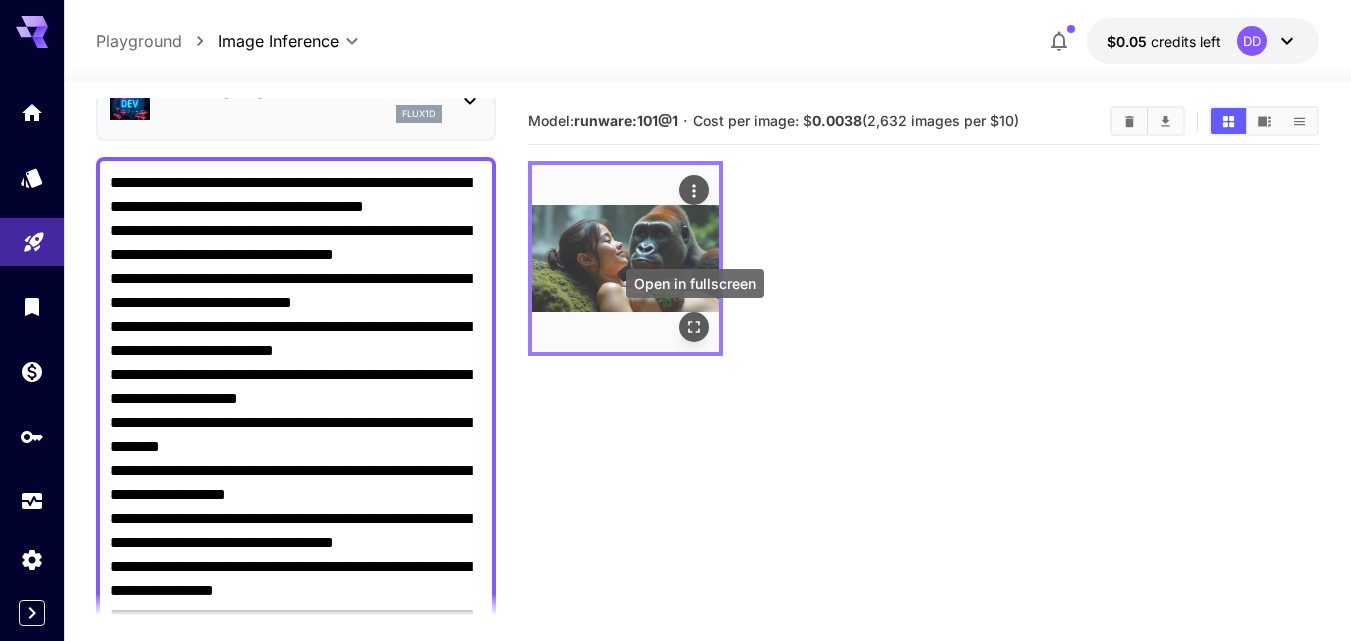 click 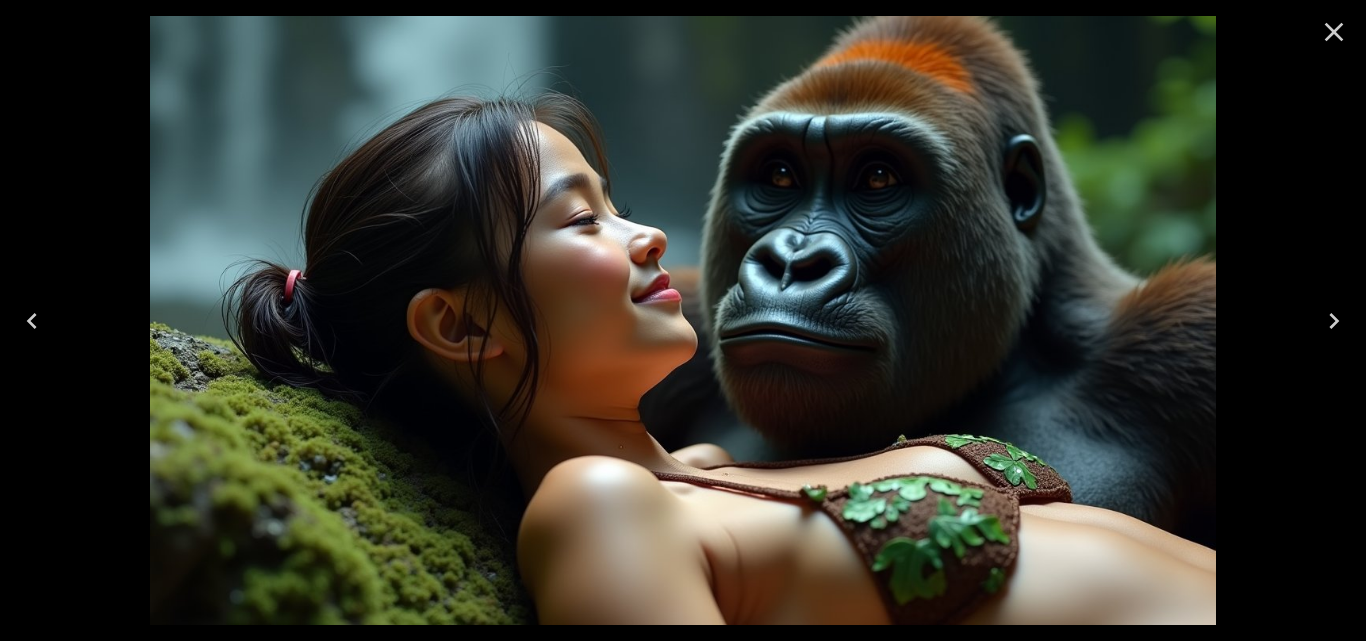 click 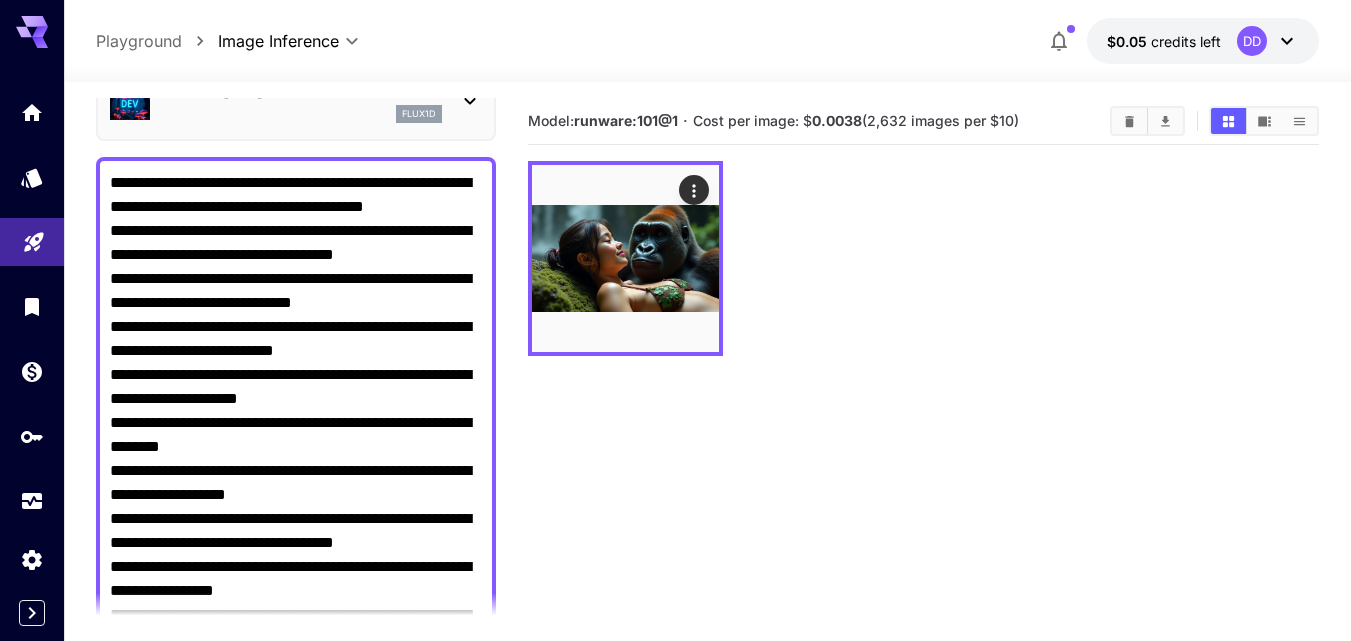 click on "**********" at bounding box center [296, 411] 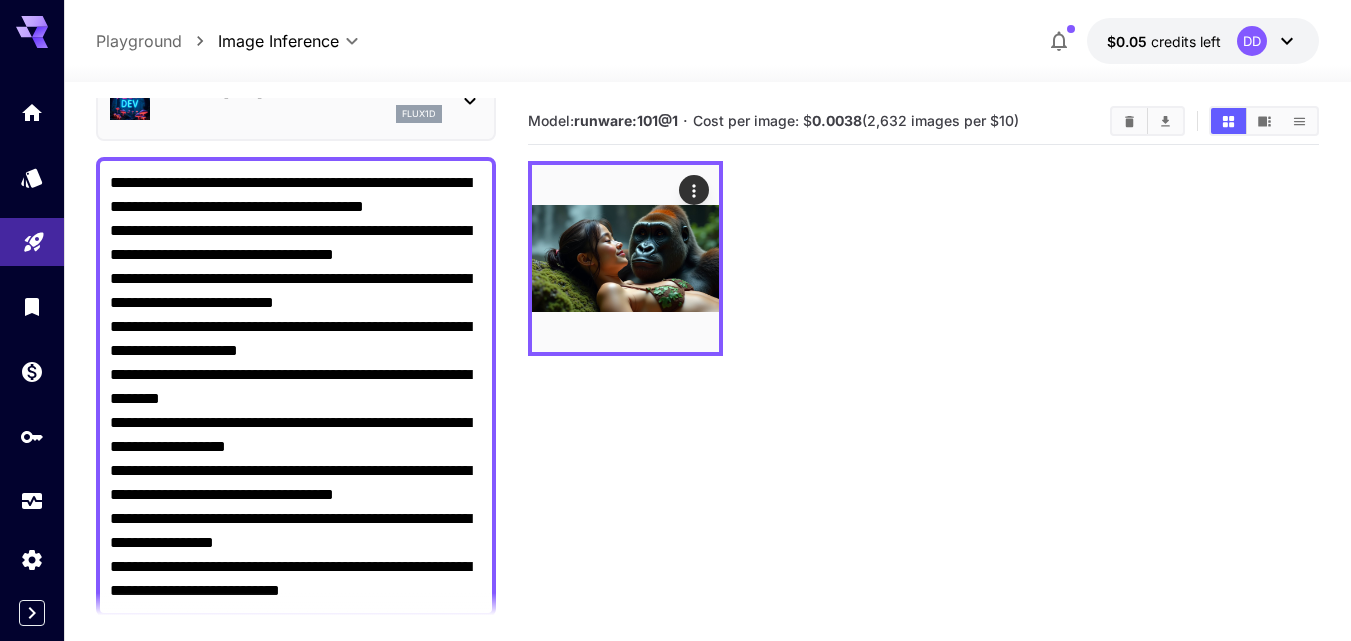 click on "**********" at bounding box center [296, 387] 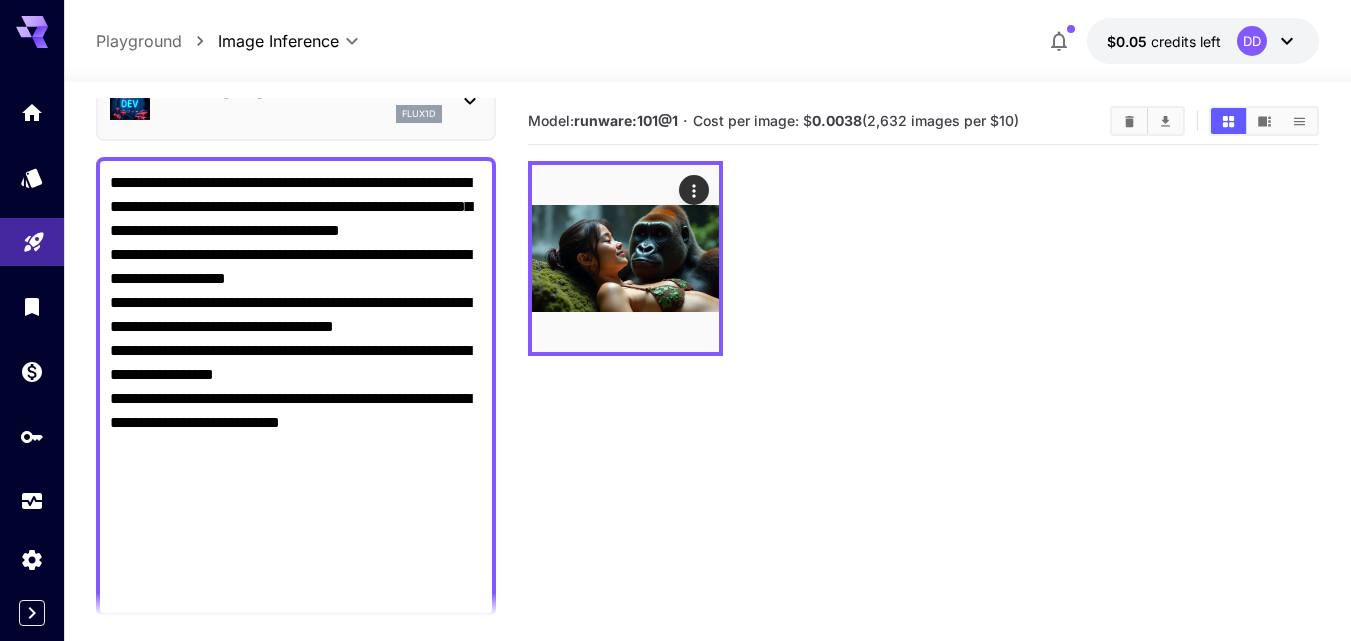 type on "**********" 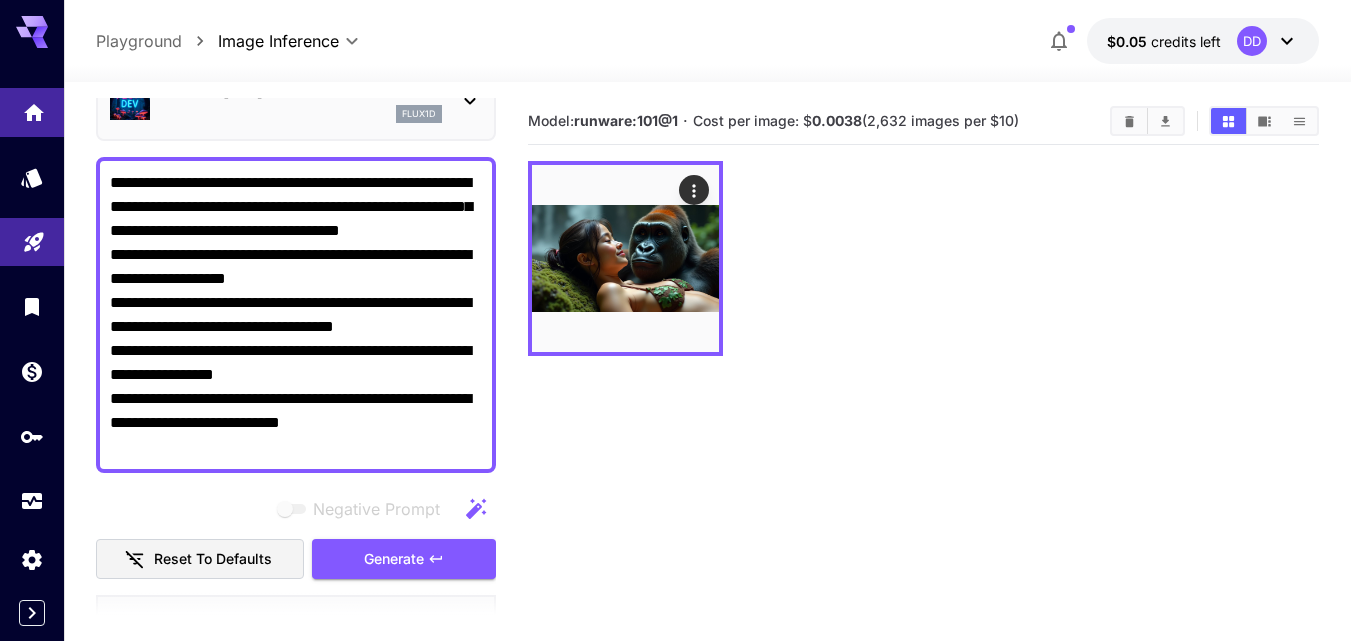 scroll, scrollTop: 0, scrollLeft: 0, axis: both 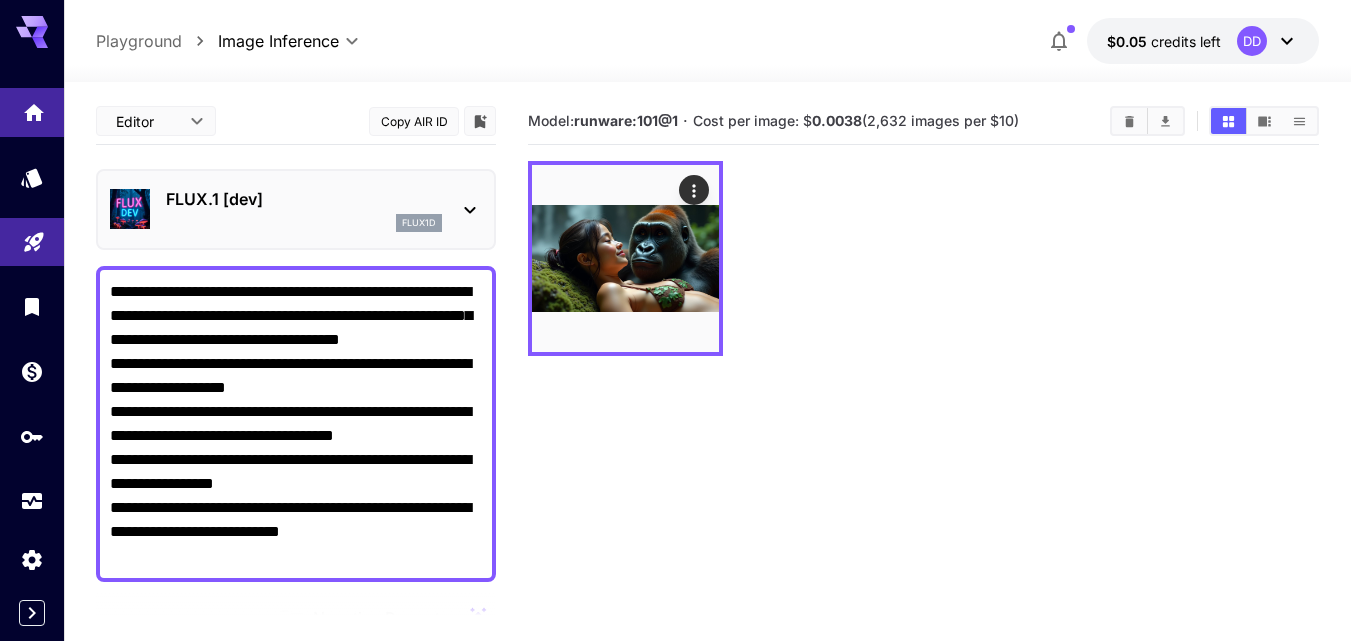 drag, startPoint x: 362, startPoint y: 444, endPoint x: 49, endPoint y: 95, distance: 468.79633 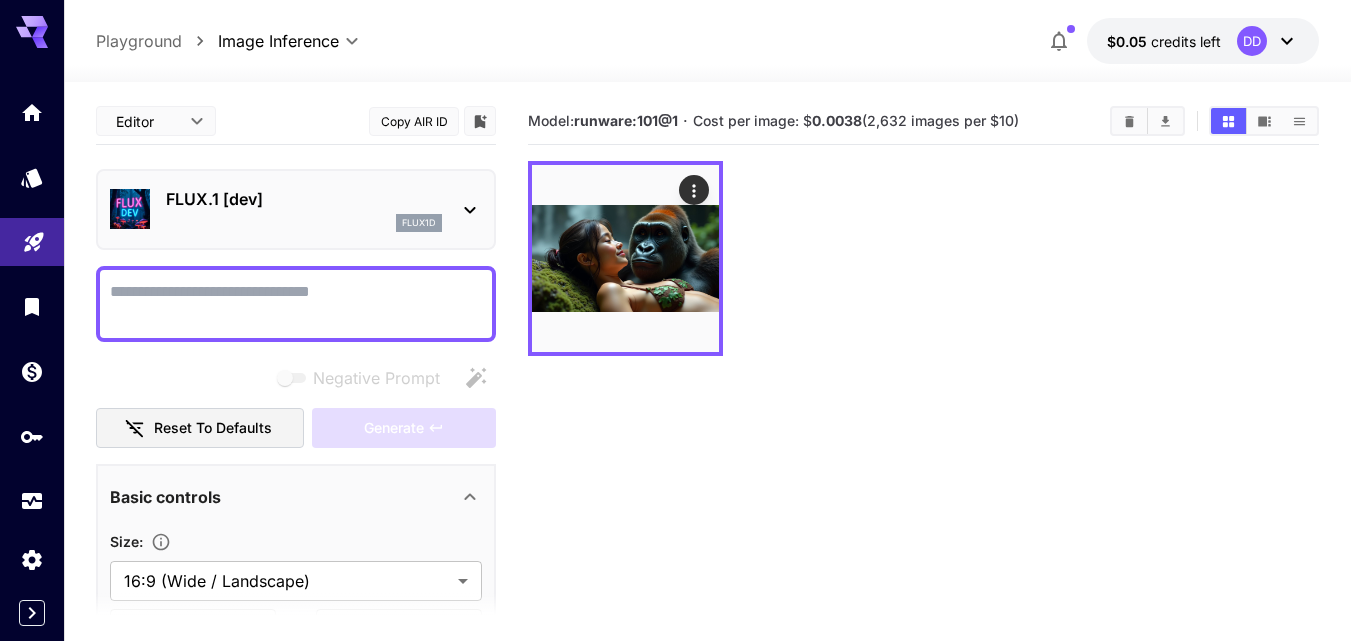 click on "Negative Prompt" at bounding box center [296, 304] 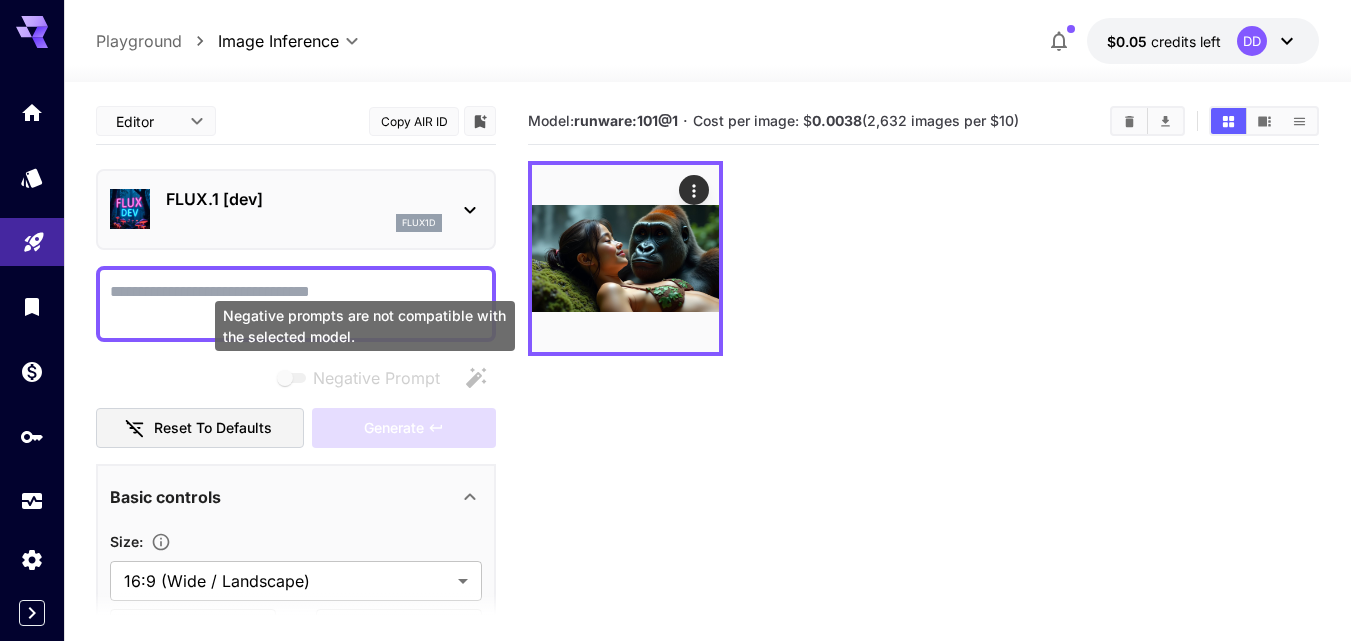 click on "Negative prompts are not compatible with the selected model." at bounding box center (365, 326) 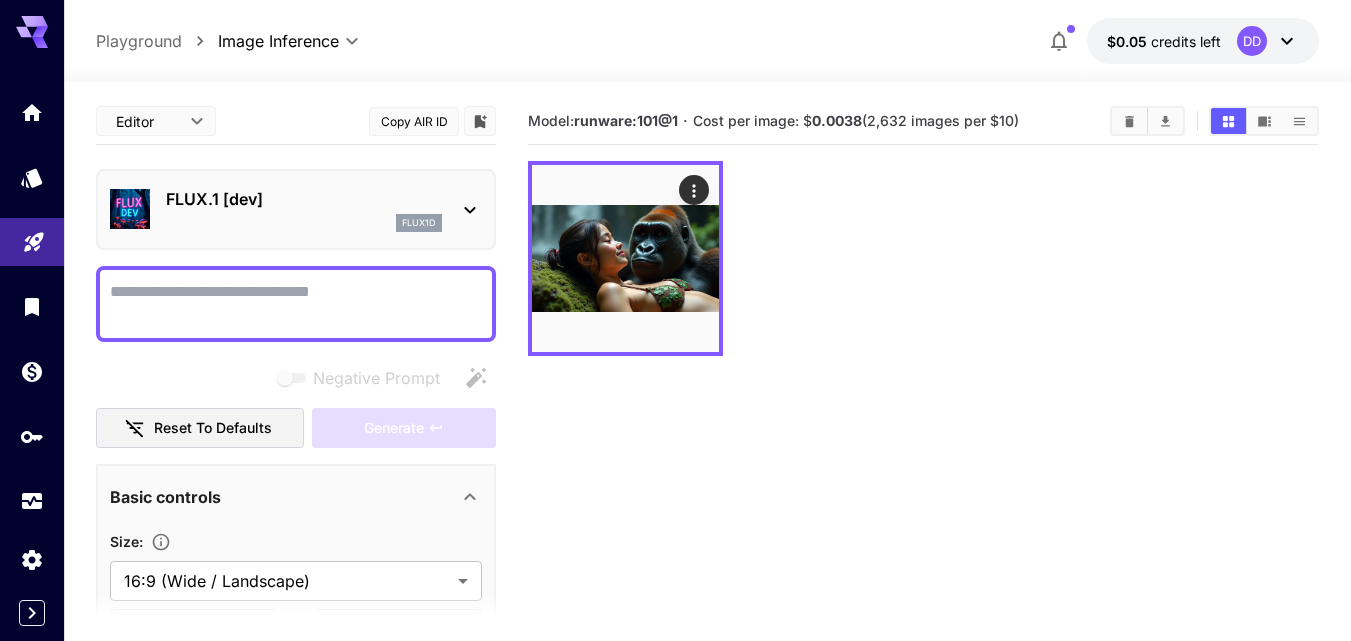 click on "Negative Prompt" at bounding box center (296, 304) 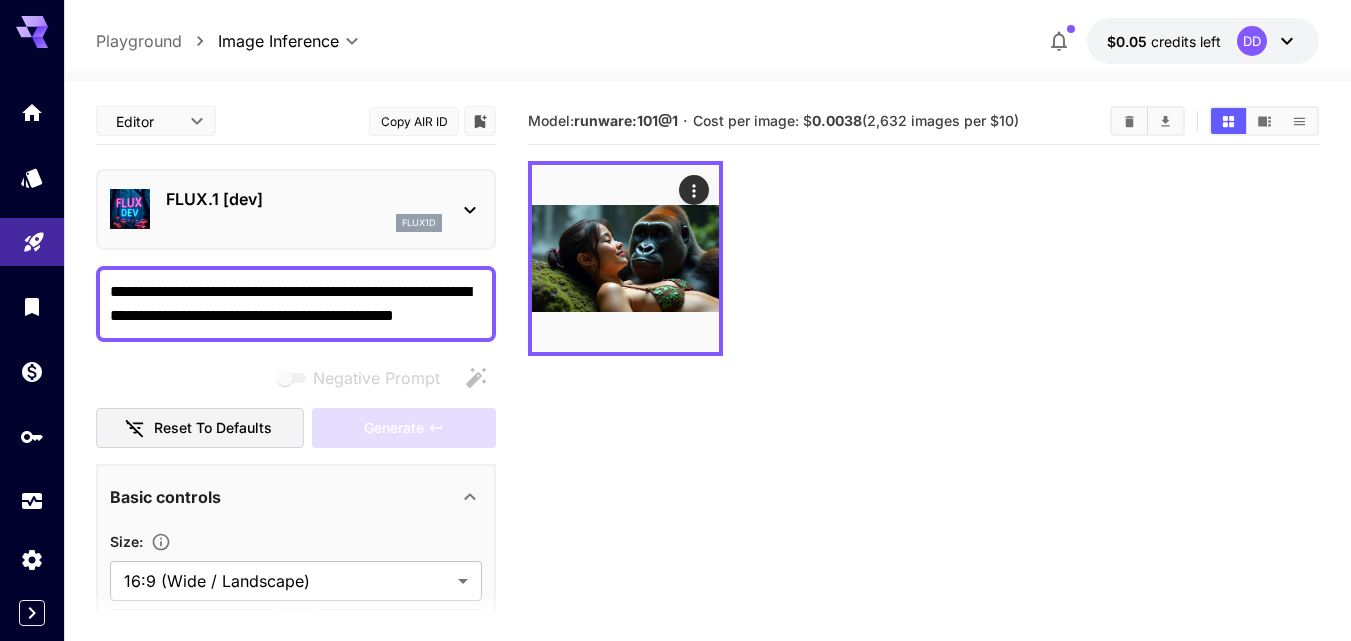 scroll, scrollTop: 2, scrollLeft: 0, axis: vertical 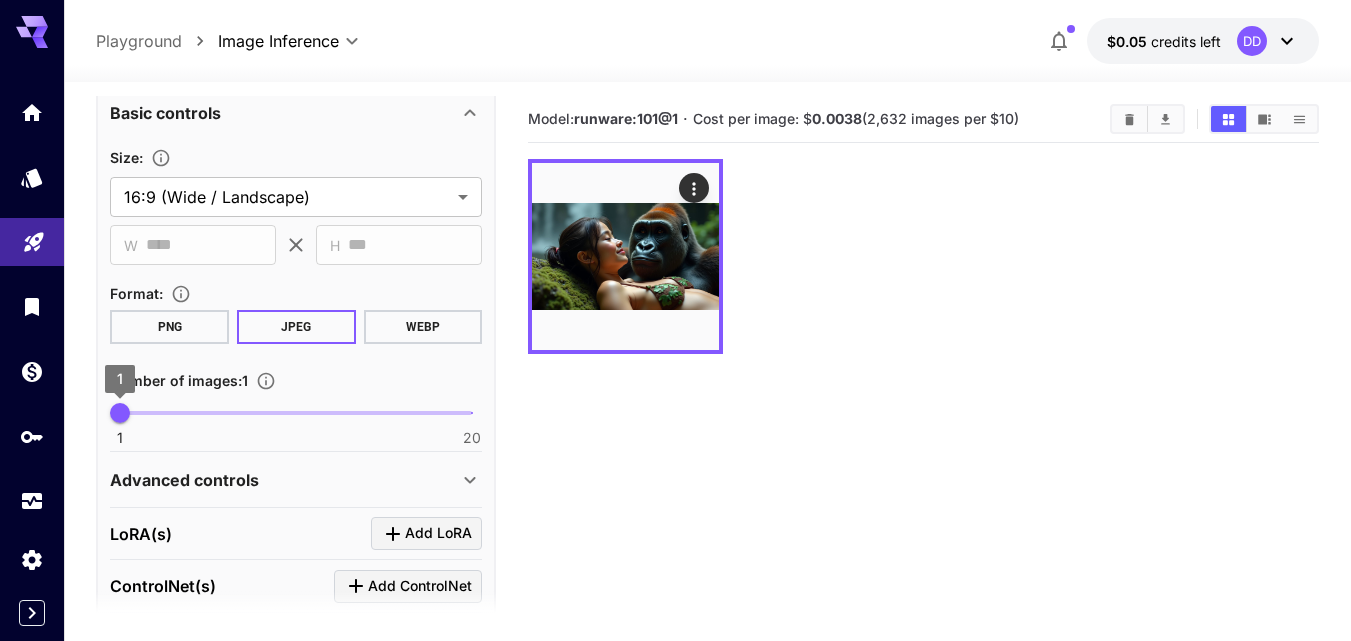 type on "**********" 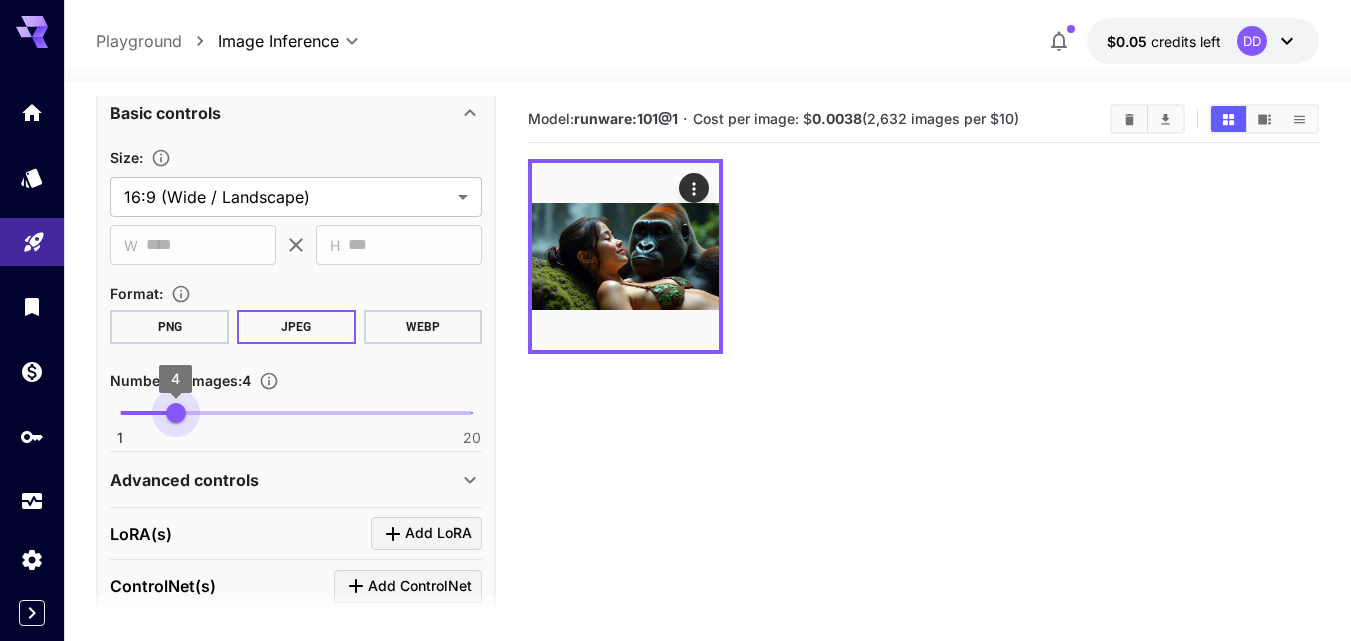 type on "*" 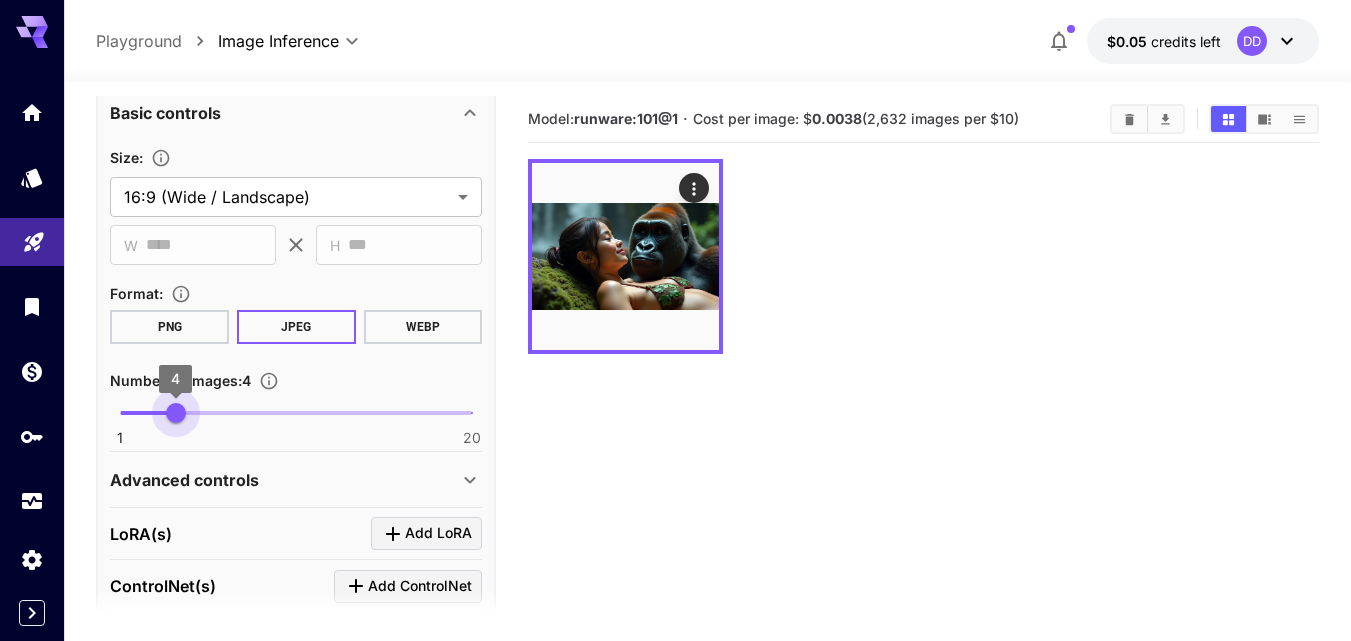 drag, startPoint x: 261, startPoint y: 425, endPoint x: 174, endPoint y: 400, distance: 90.52071 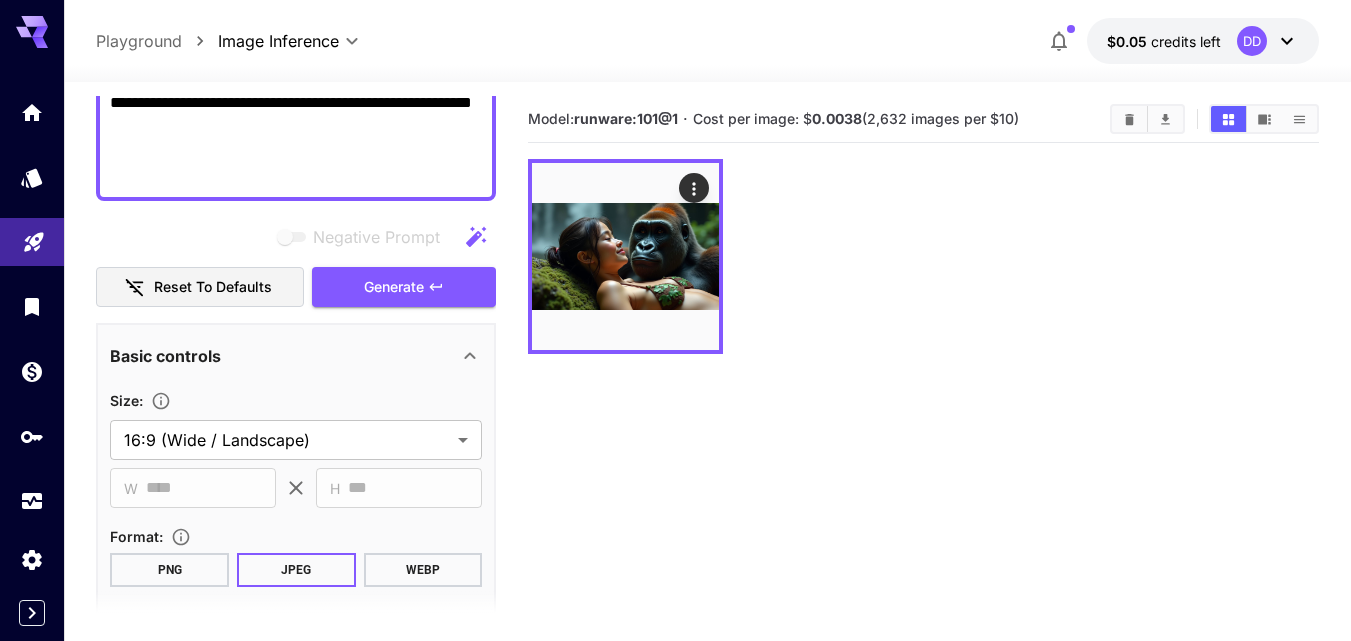 scroll, scrollTop: 538, scrollLeft: 0, axis: vertical 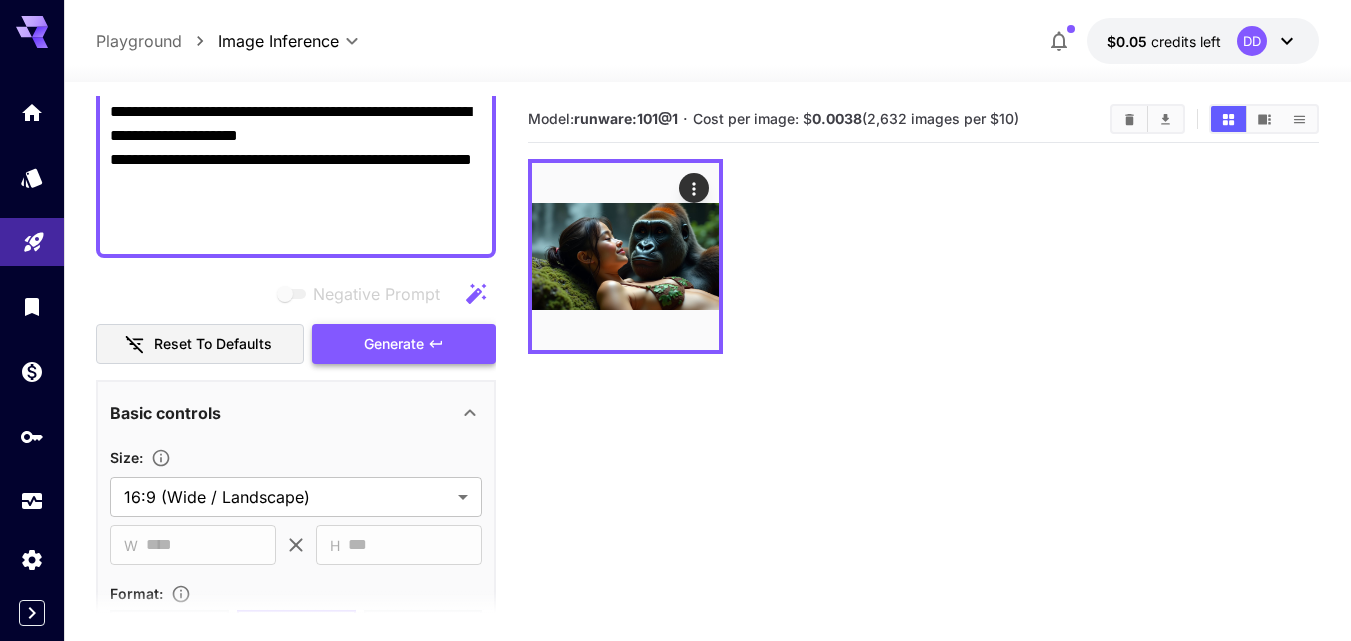 click on "Generate" at bounding box center (394, 344) 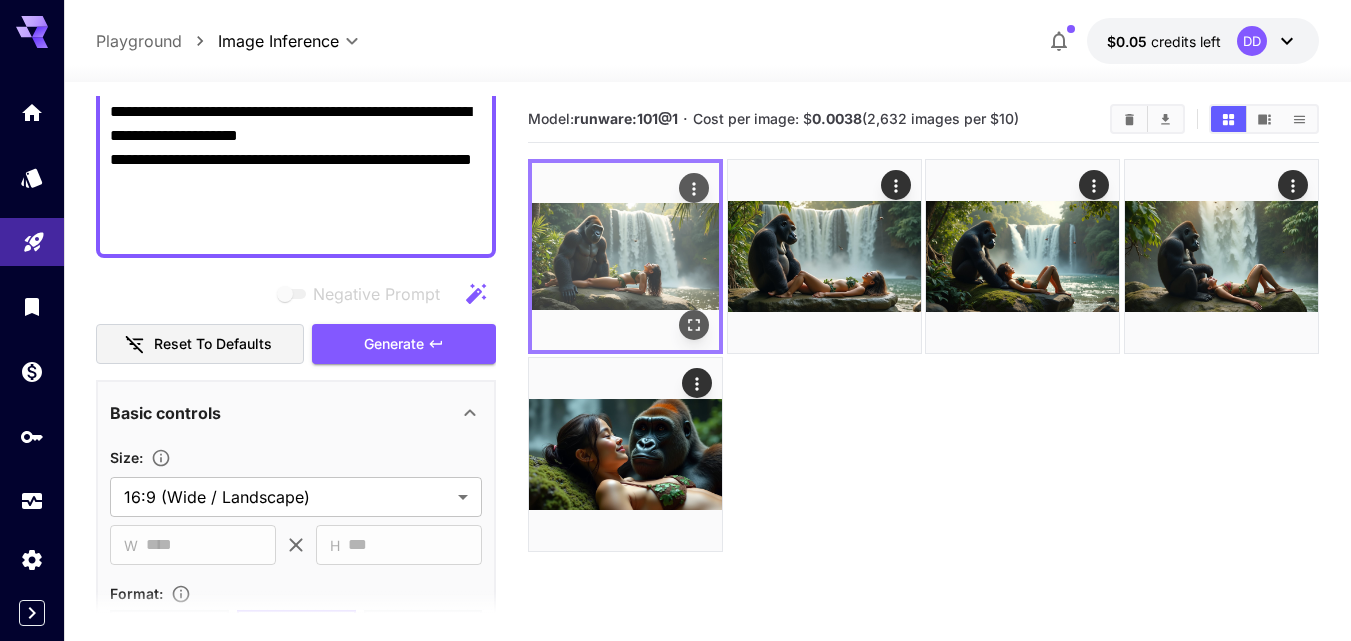 click at bounding box center (625, 256) 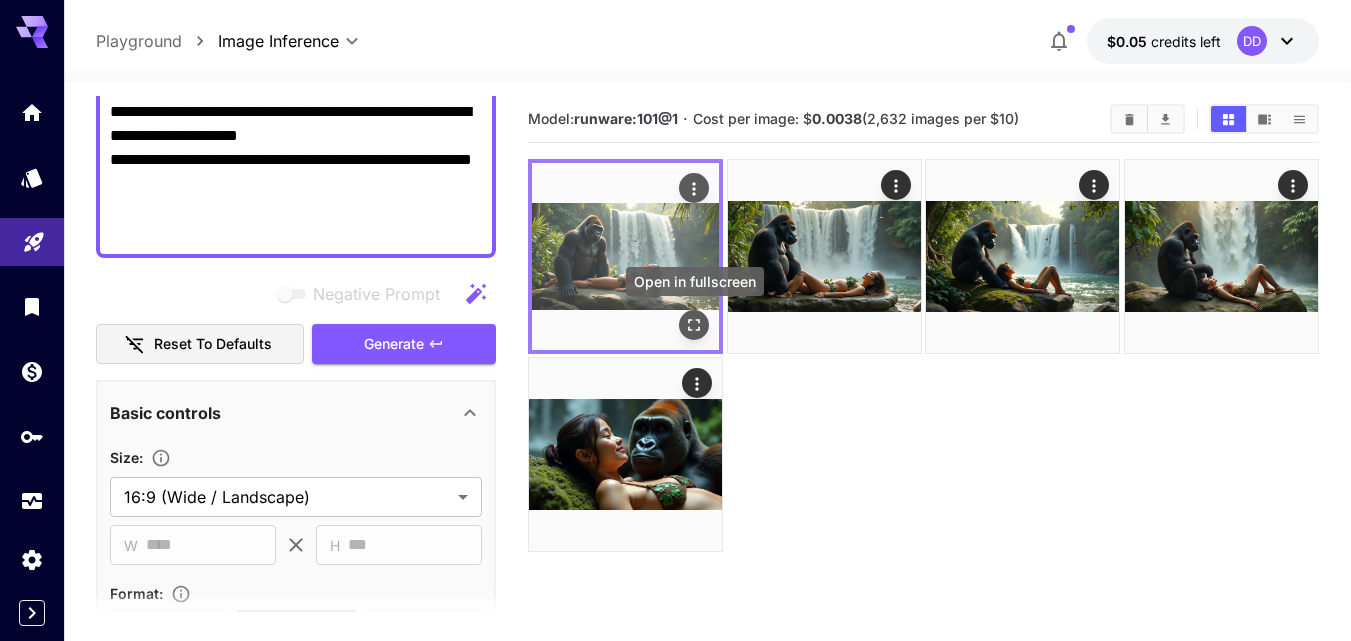click 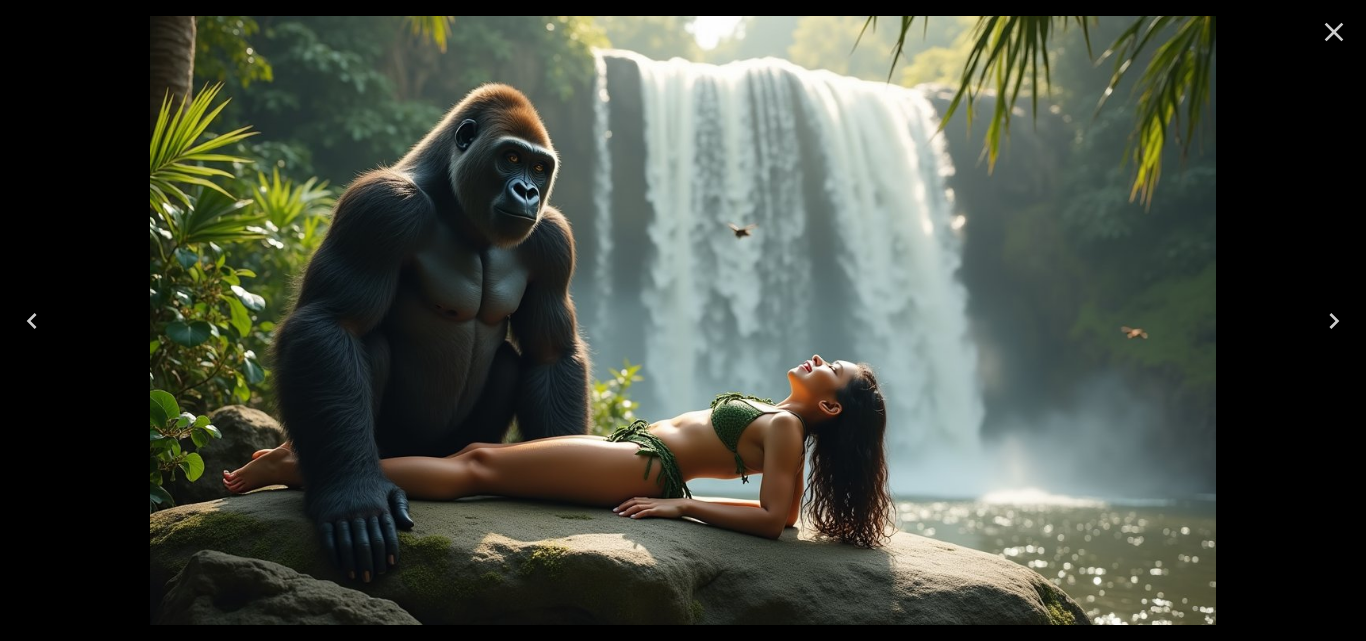 click 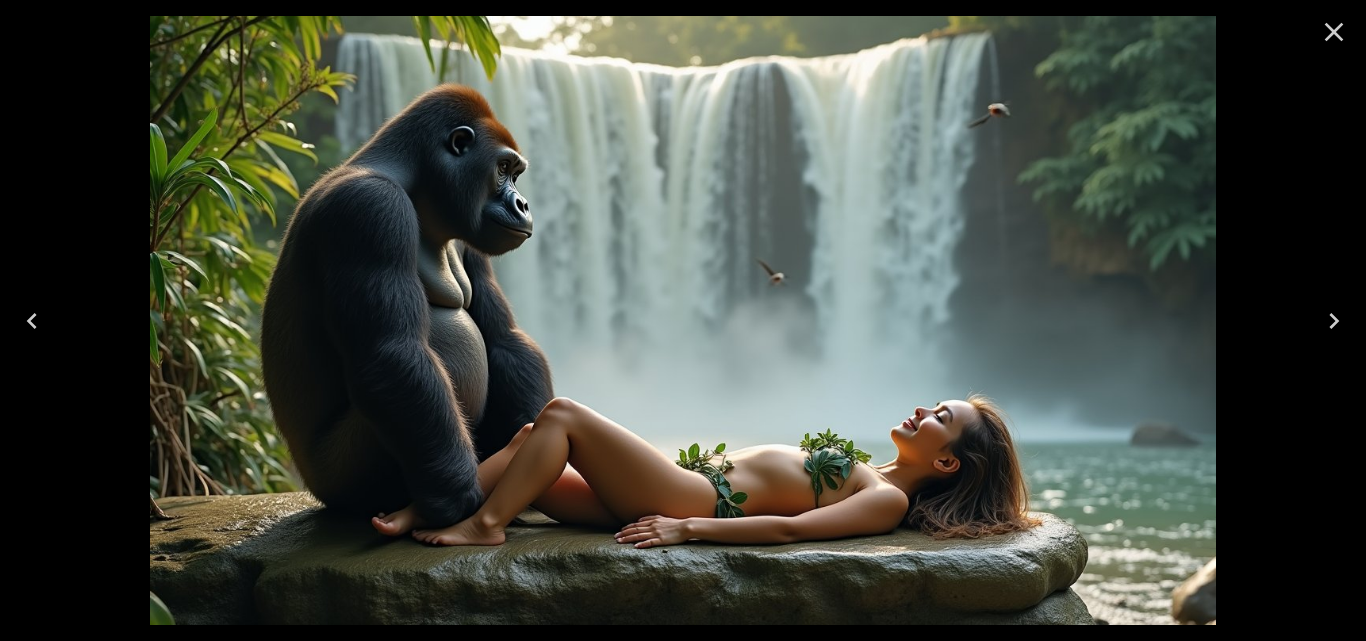click 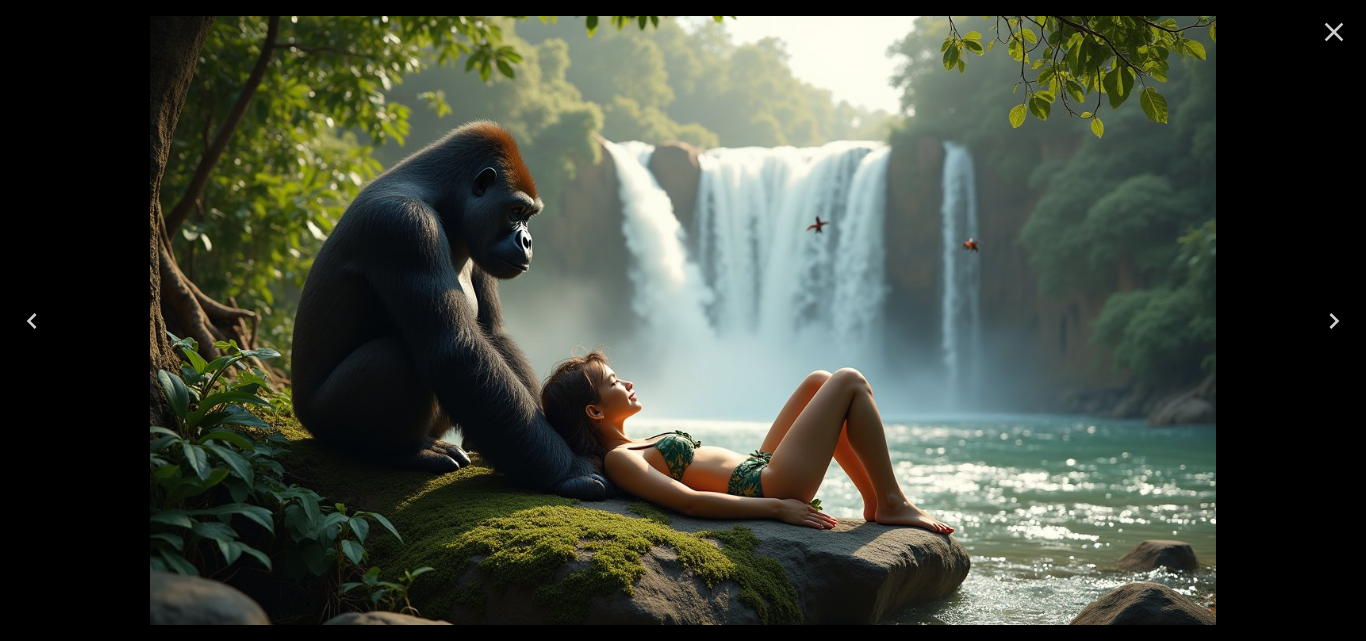 click 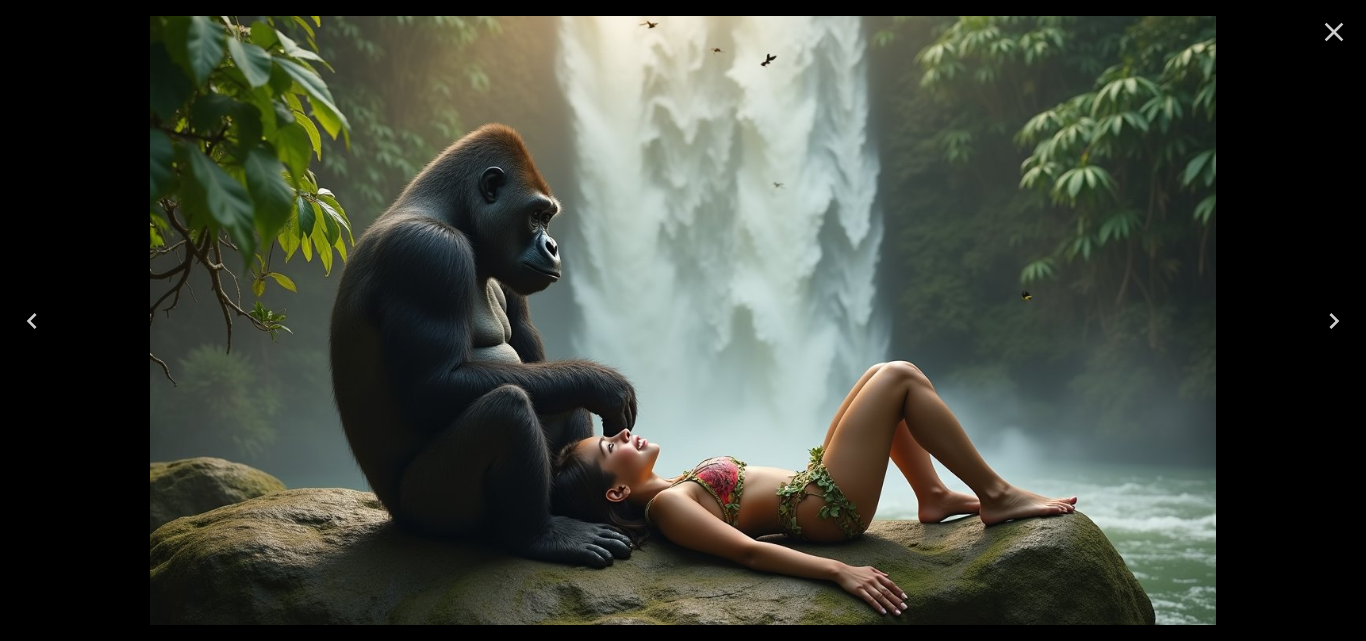 click 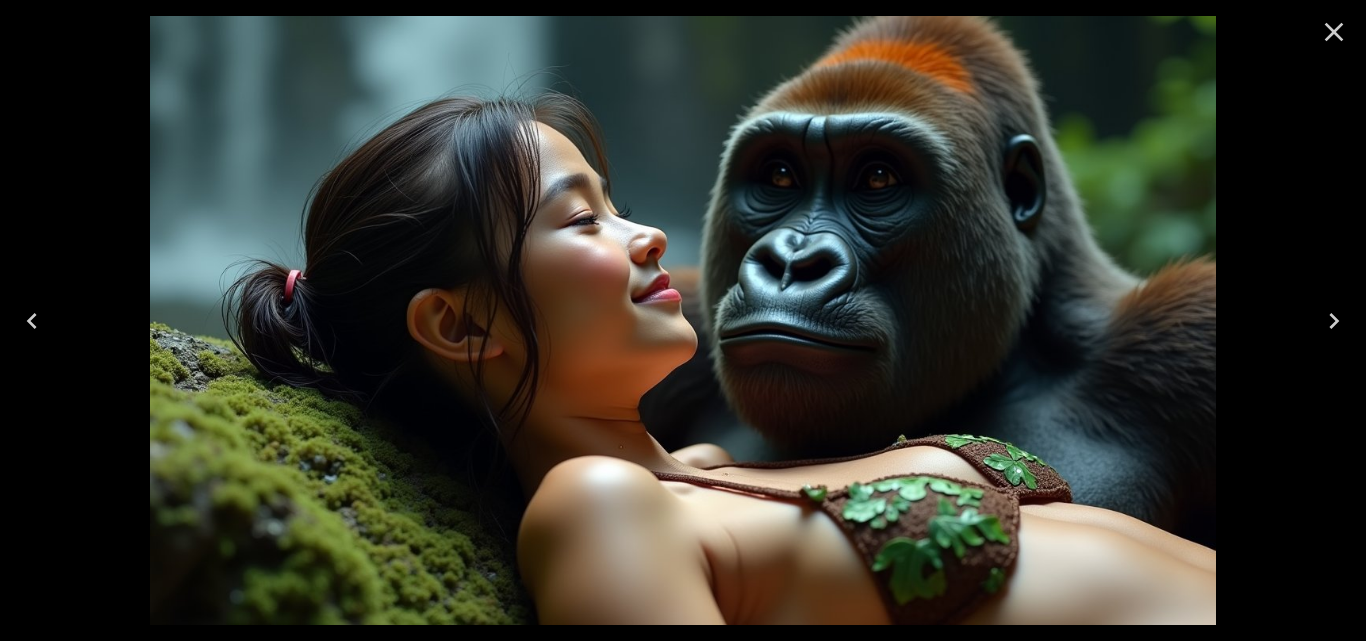 click 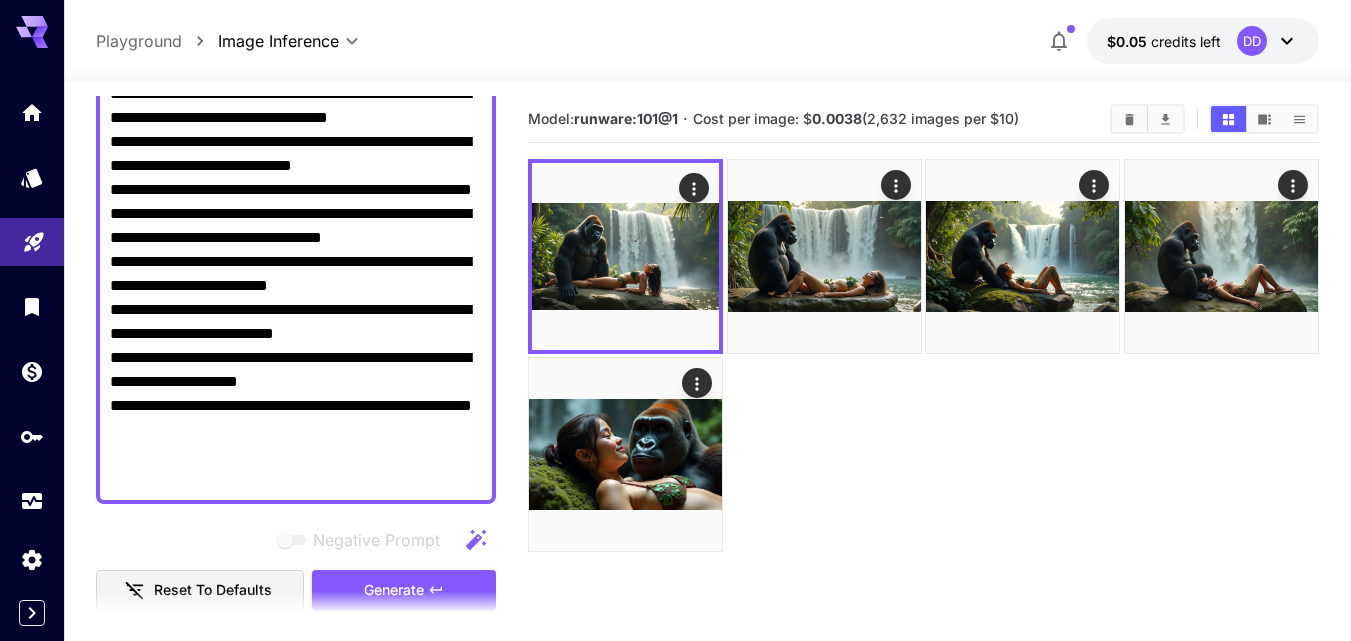 scroll, scrollTop: 0, scrollLeft: 0, axis: both 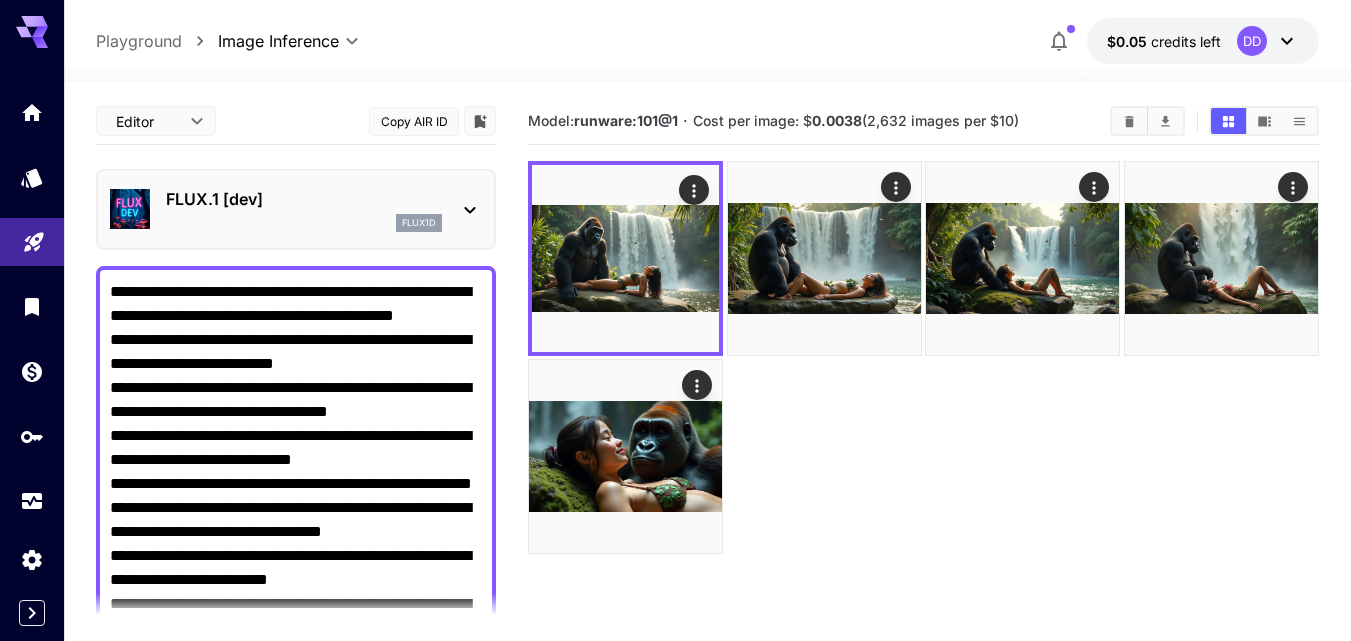 drag, startPoint x: 172, startPoint y: 230, endPoint x: 28, endPoint y: 17, distance: 257.10892 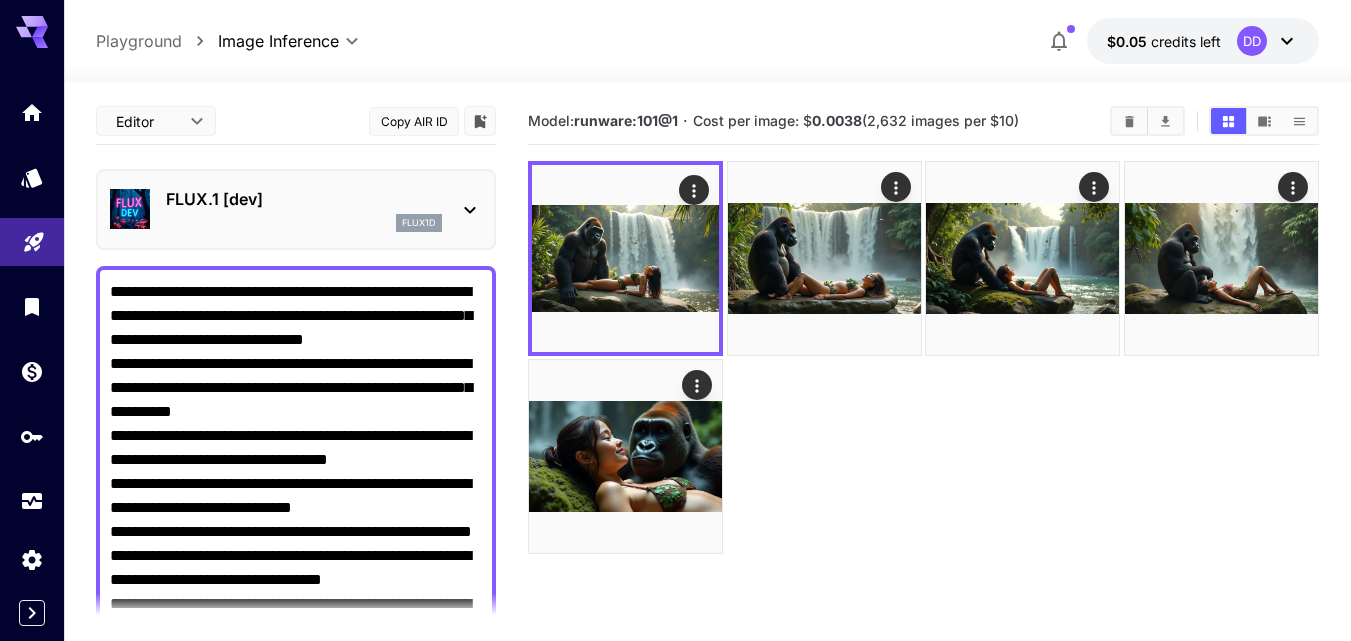 scroll, scrollTop: 2, scrollLeft: 0, axis: vertical 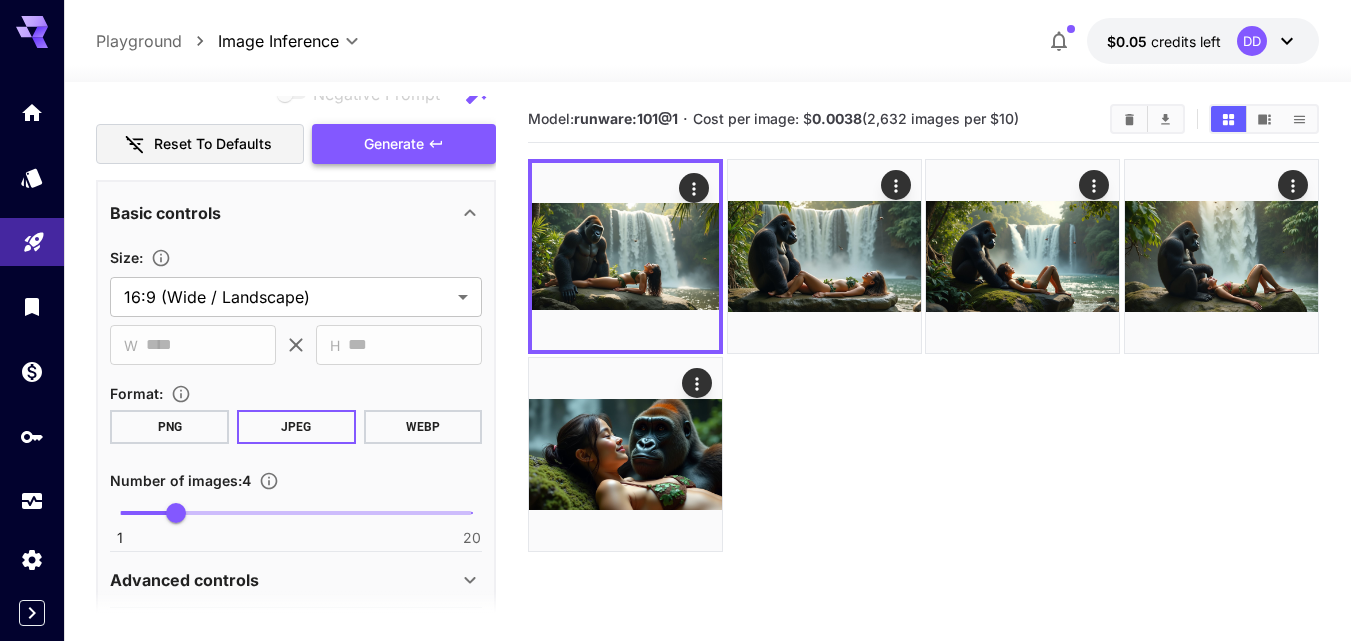 click on "Generate" at bounding box center (394, 144) 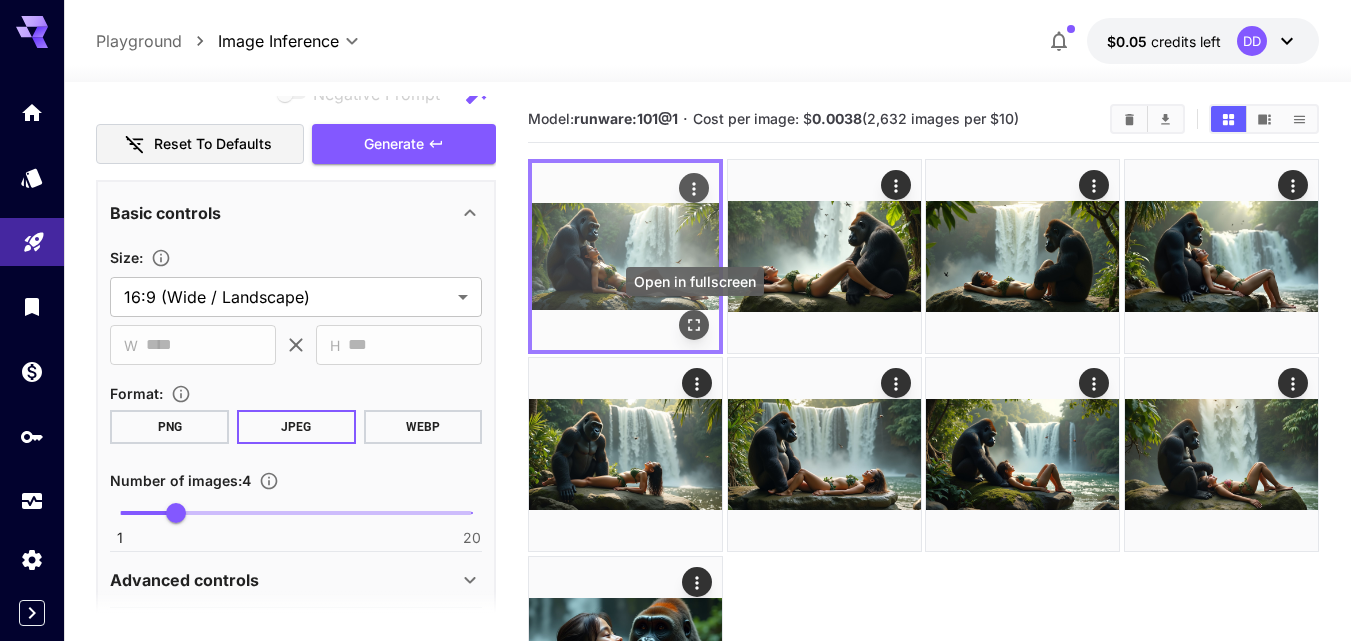 click 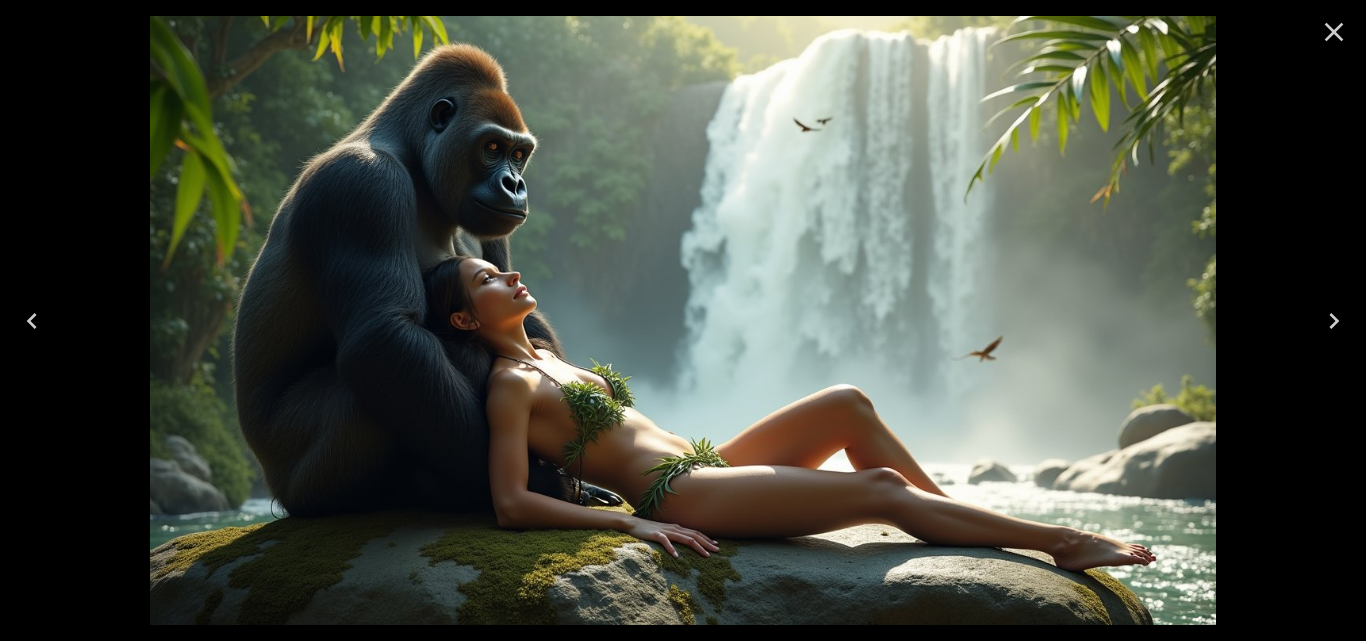 click 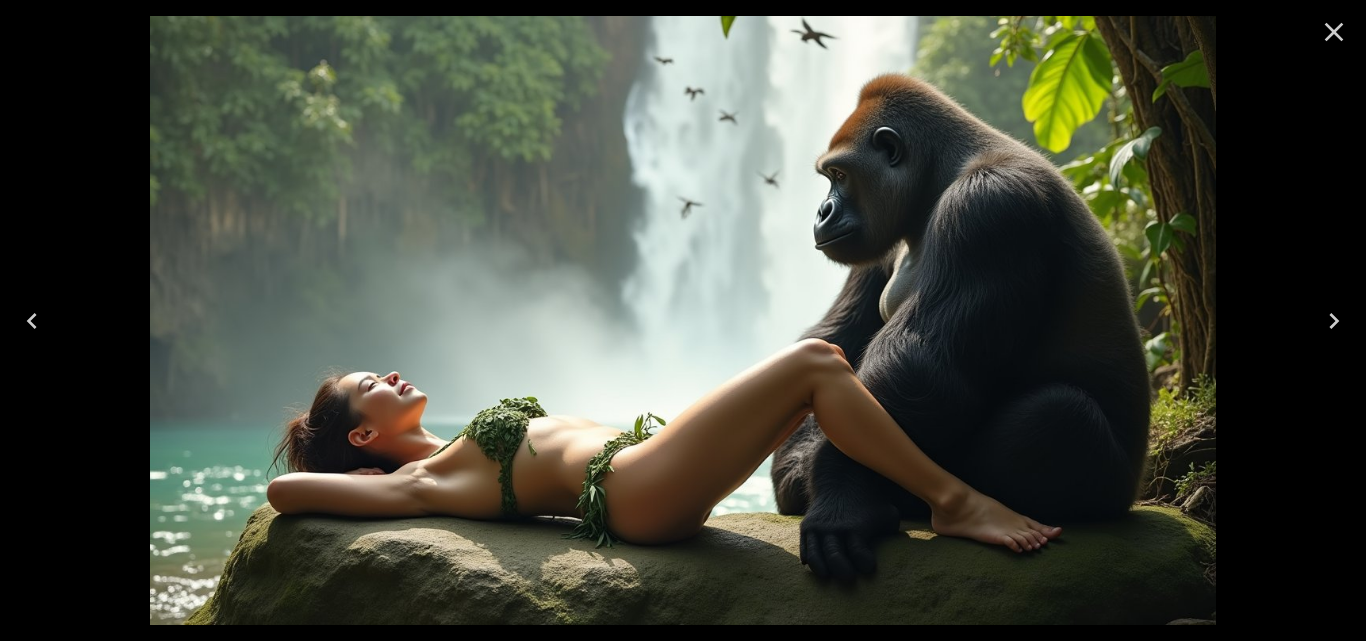 click 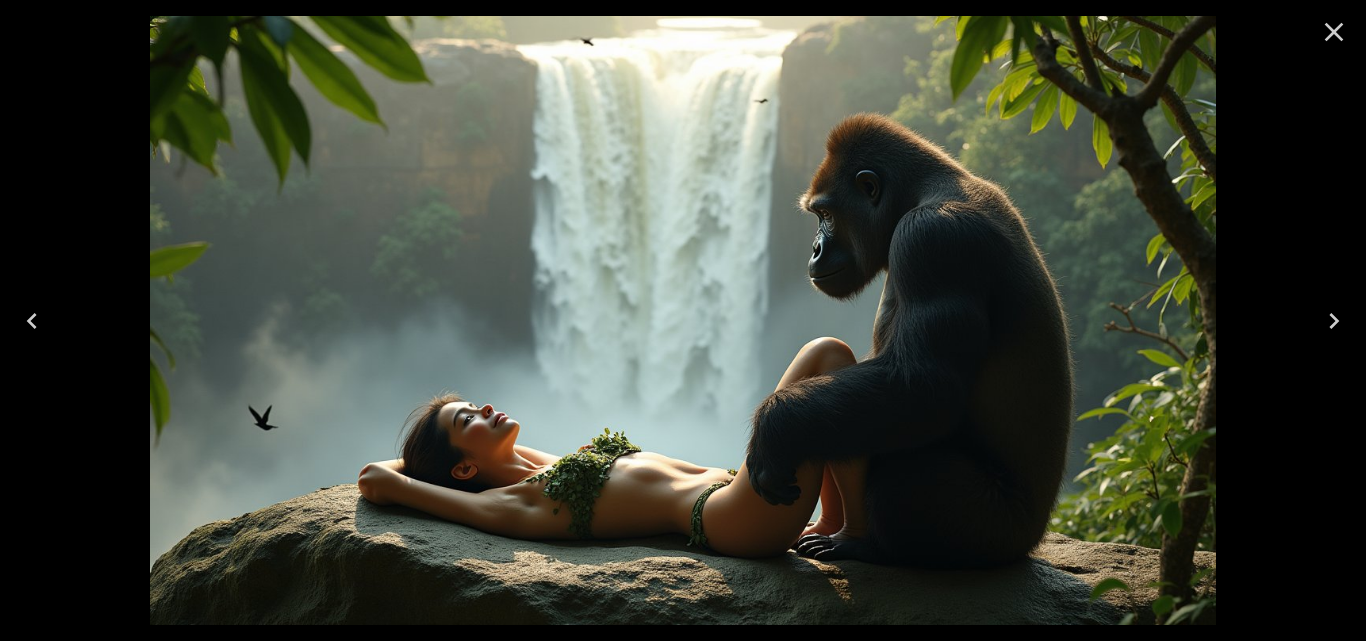 click 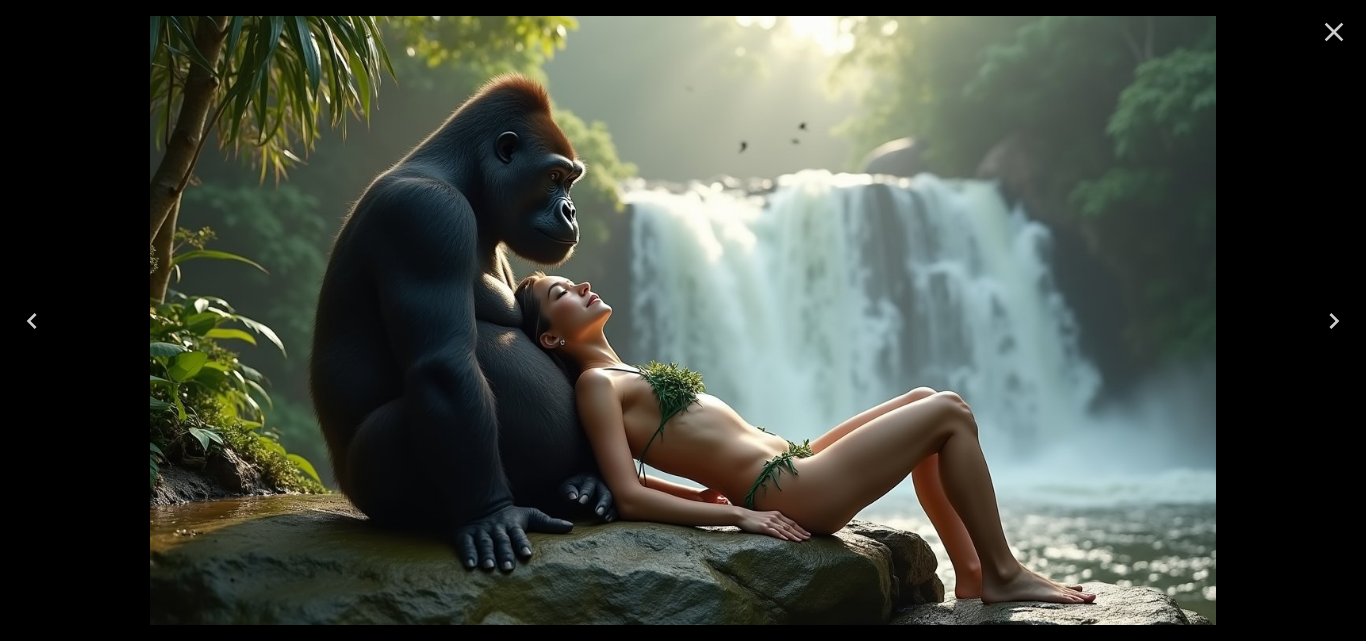click 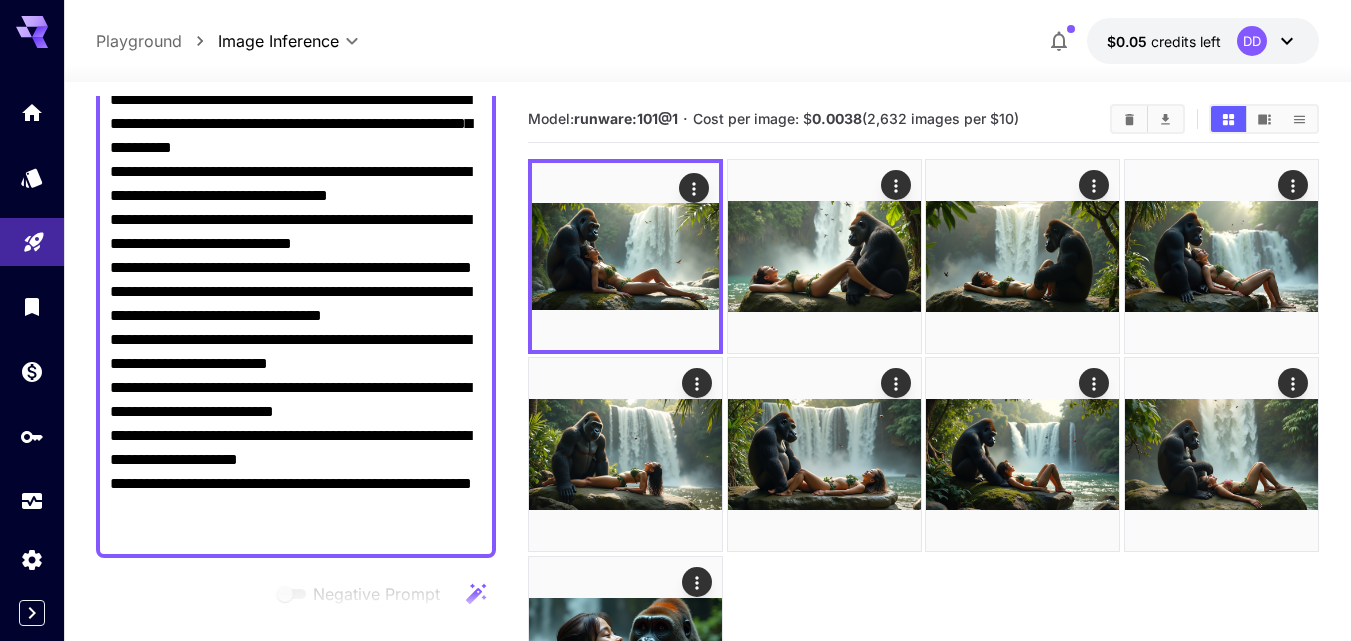 scroll, scrollTop: 0, scrollLeft: 0, axis: both 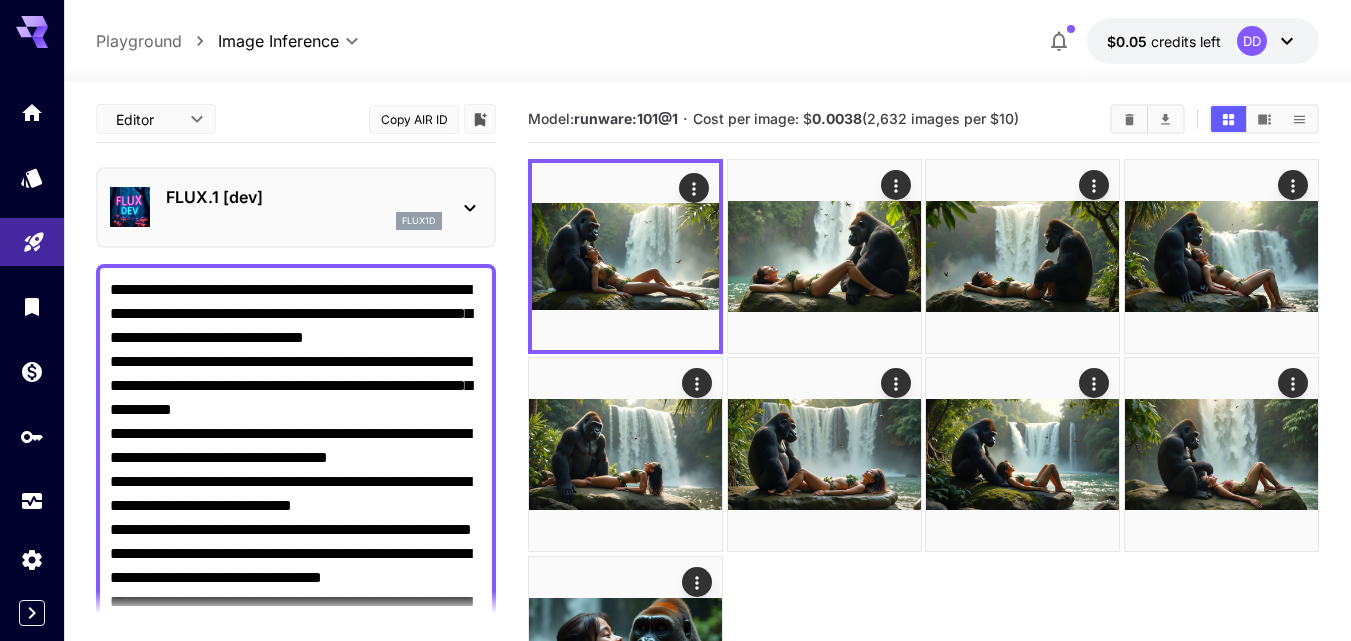 click on "**********" at bounding box center [296, 542] 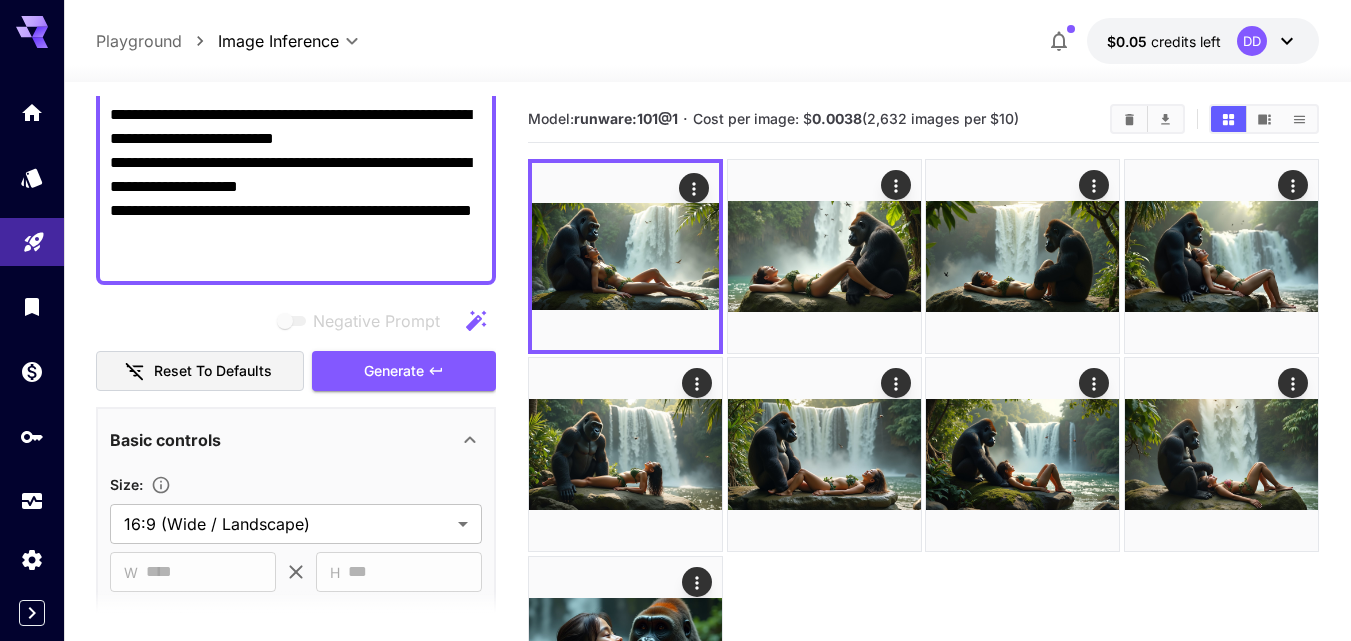 scroll, scrollTop: 600, scrollLeft: 0, axis: vertical 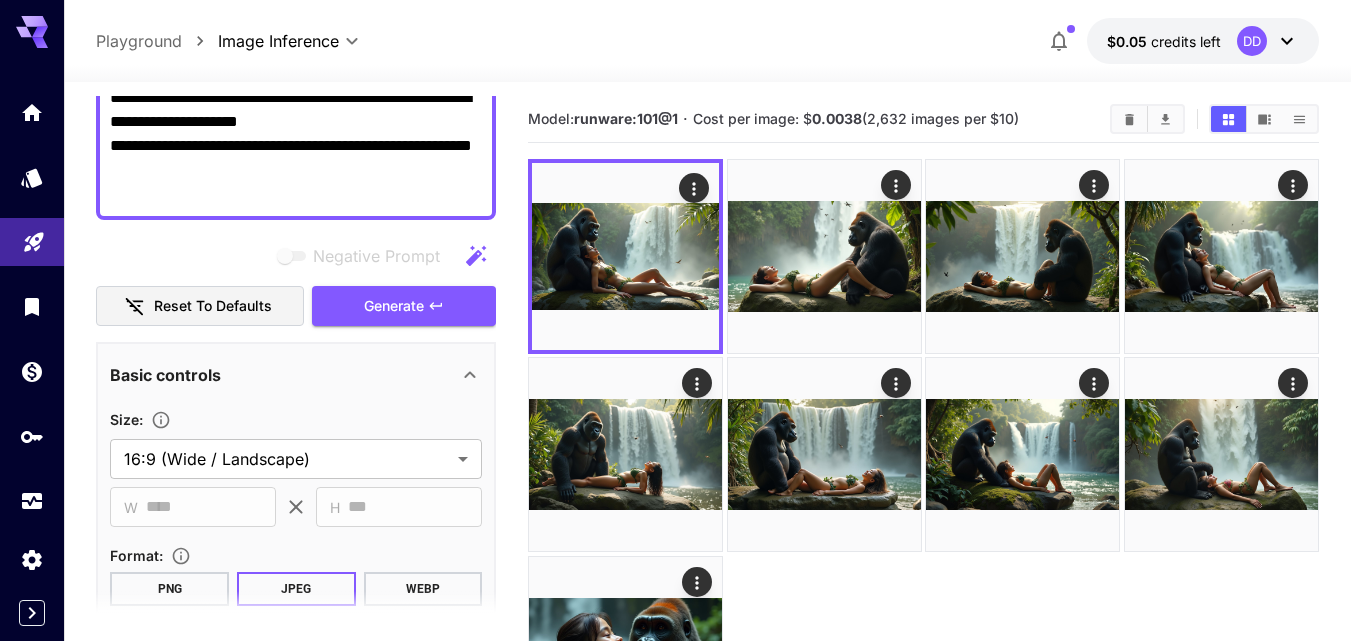 type on "**********" 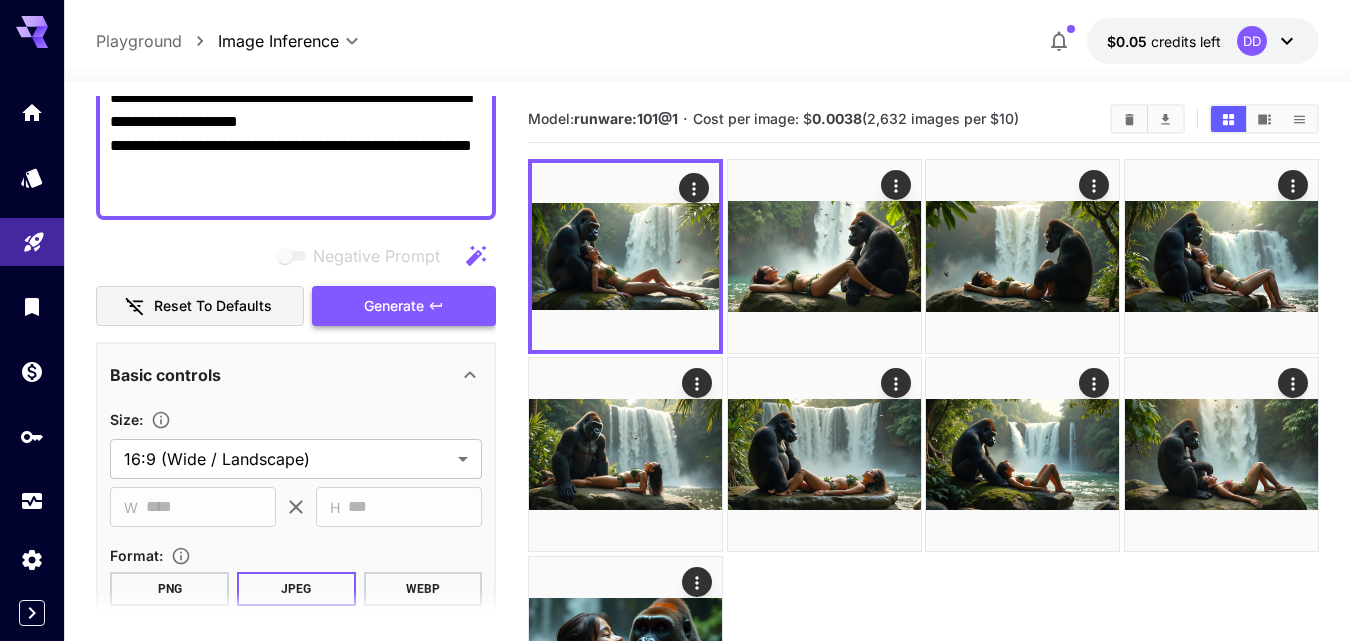 click on "Generate" at bounding box center [394, 306] 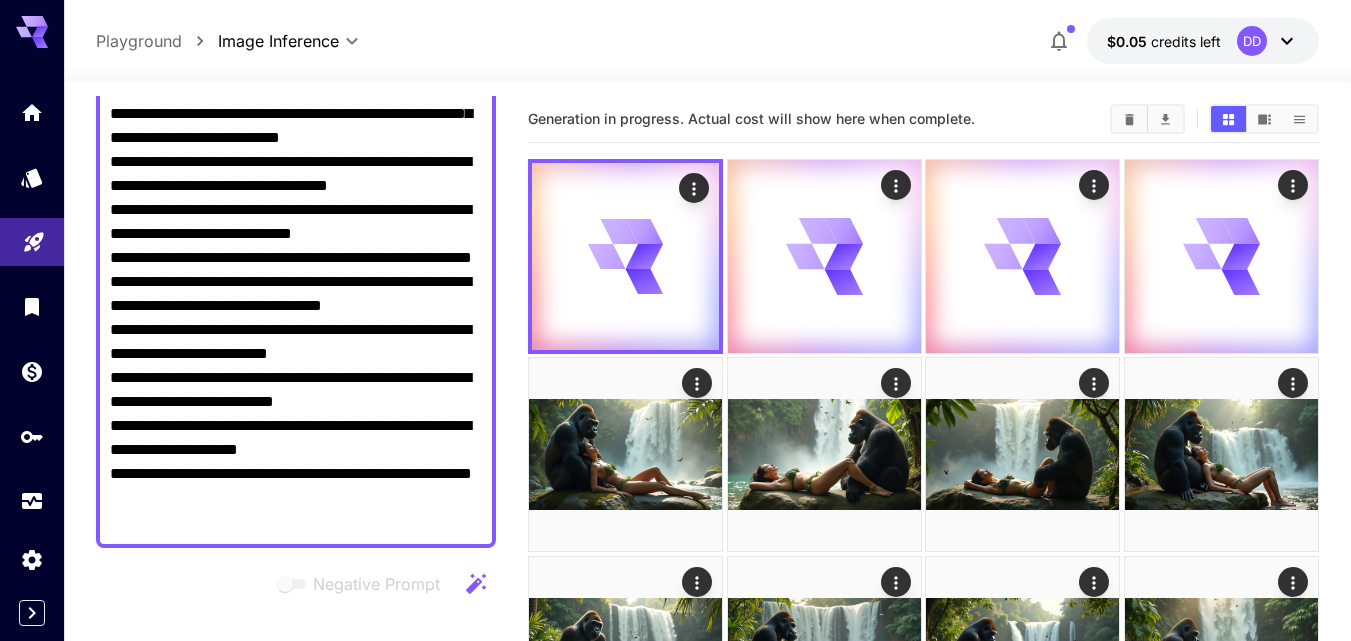 scroll, scrollTop: 0, scrollLeft: 0, axis: both 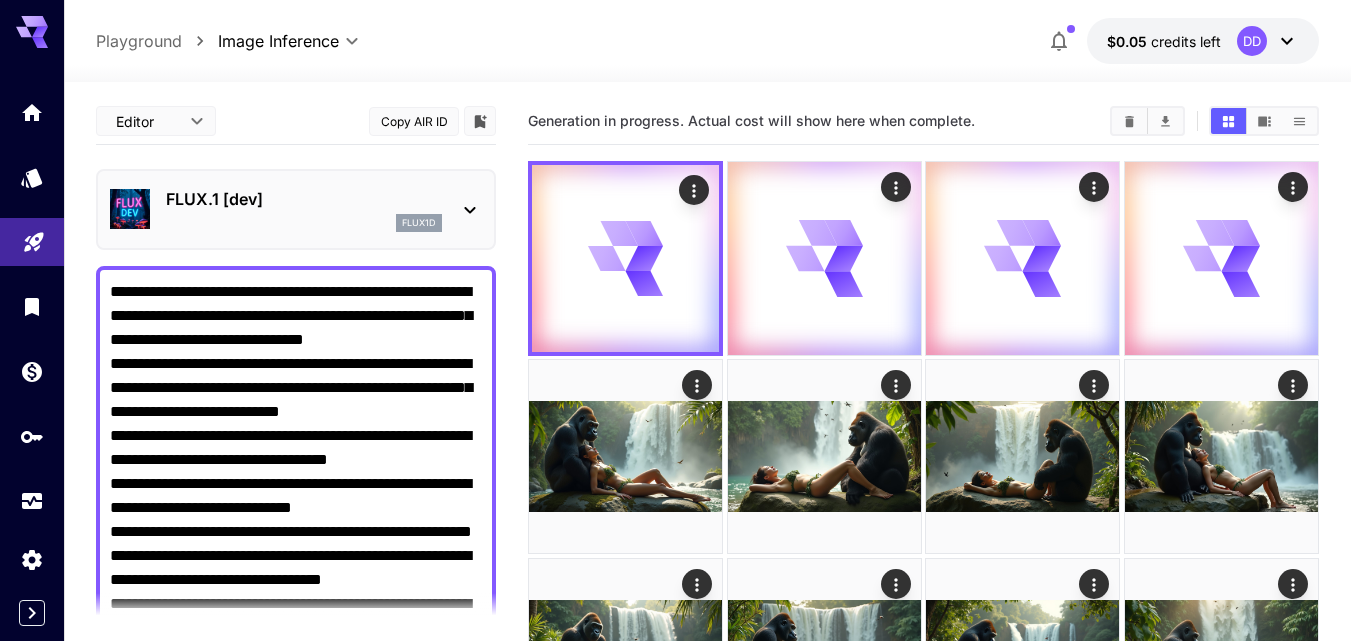 drag, startPoint x: 173, startPoint y: 196, endPoint x: 49, endPoint y: 3, distance: 229.4014 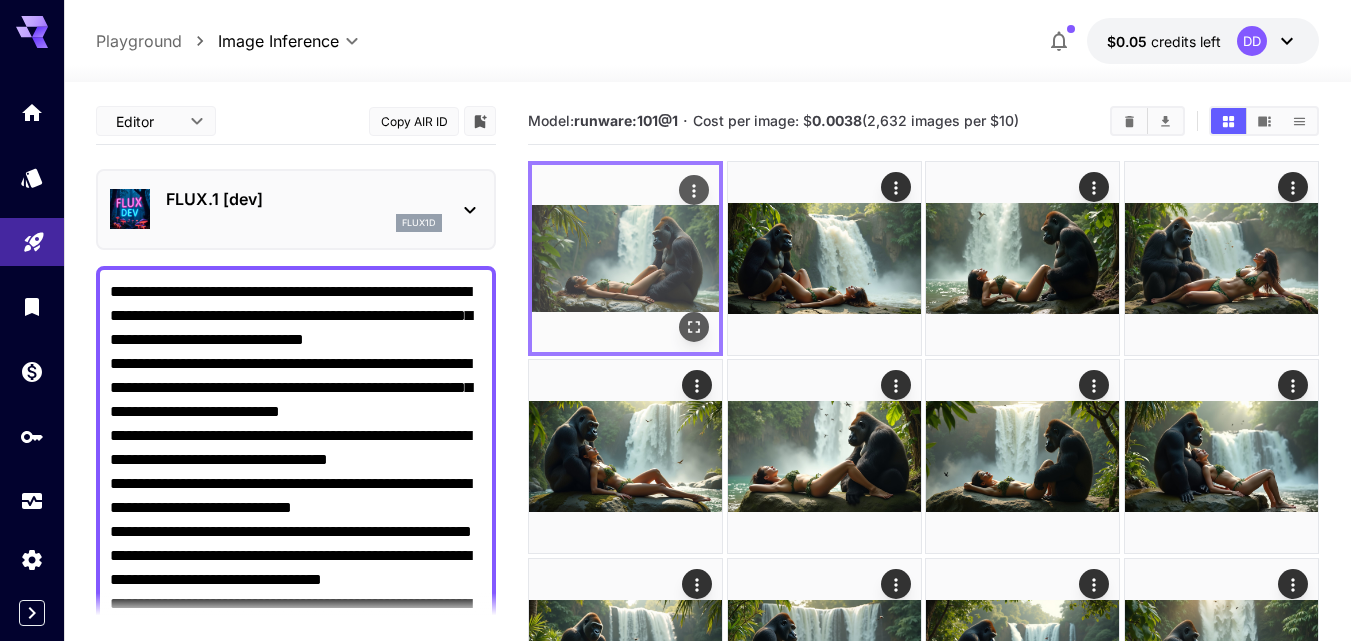 click 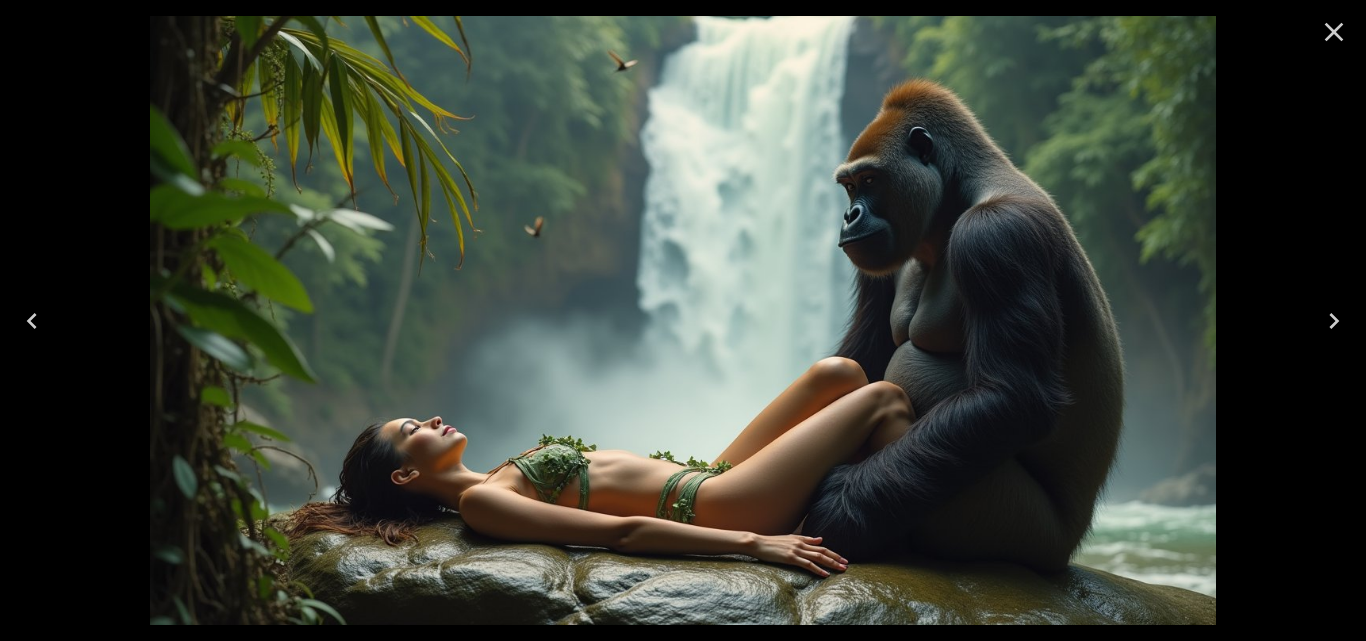 click 